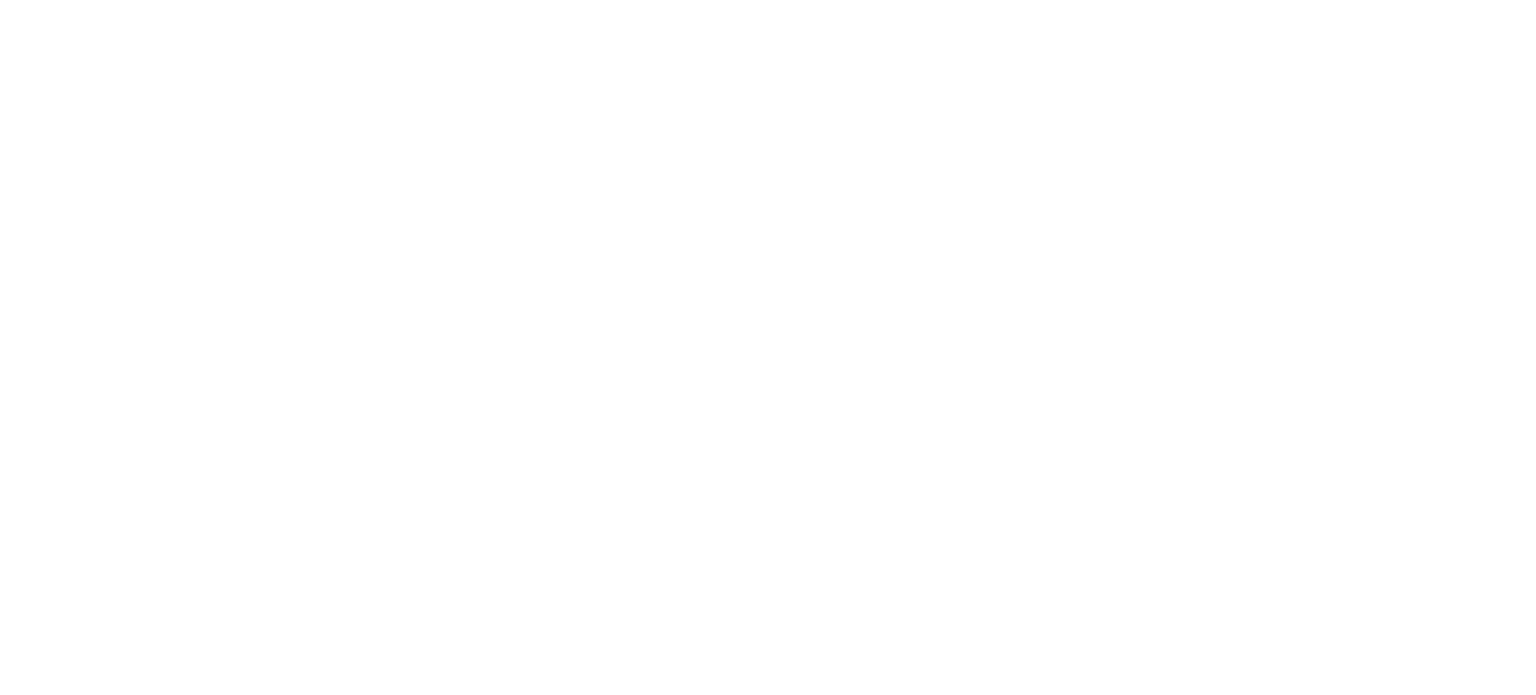 scroll, scrollTop: 0, scrollLeft: 0, axis: both 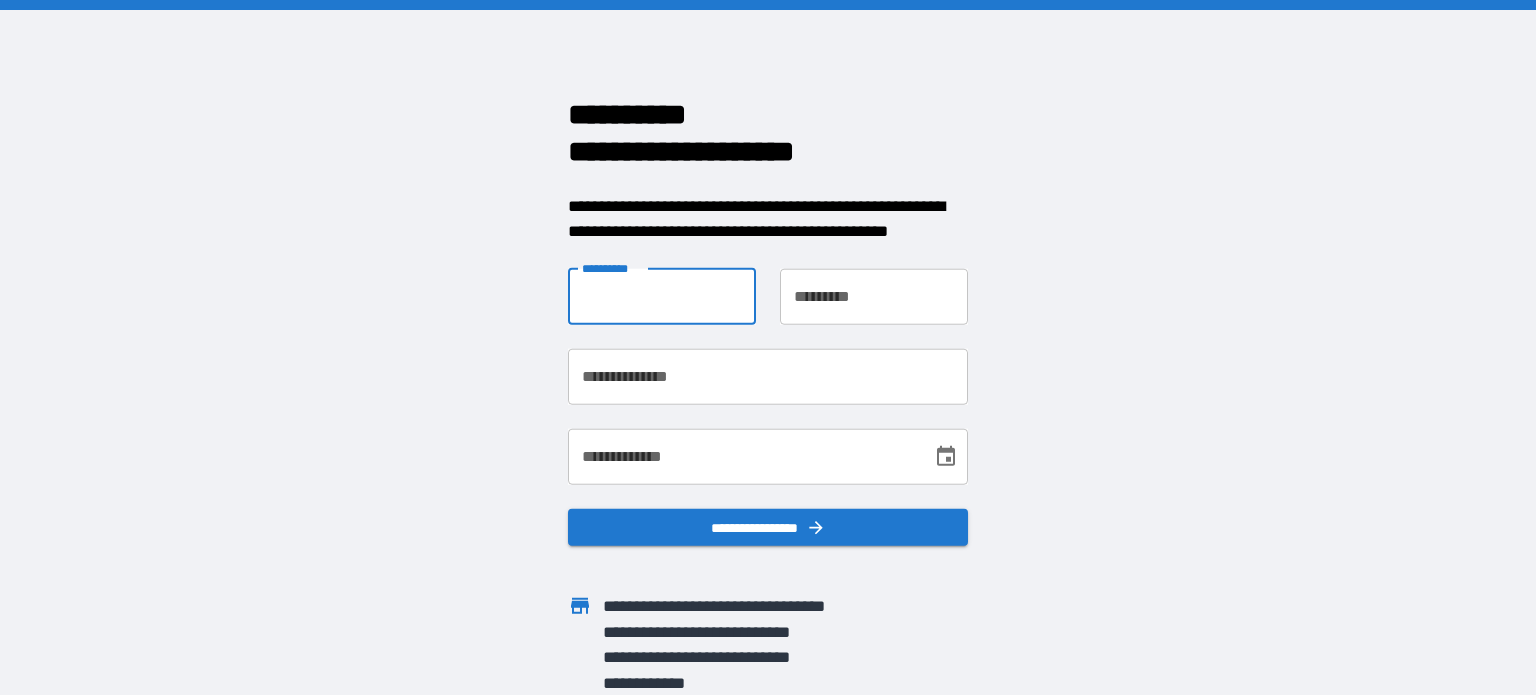 click on "**********" at bounding box center [662, 296] 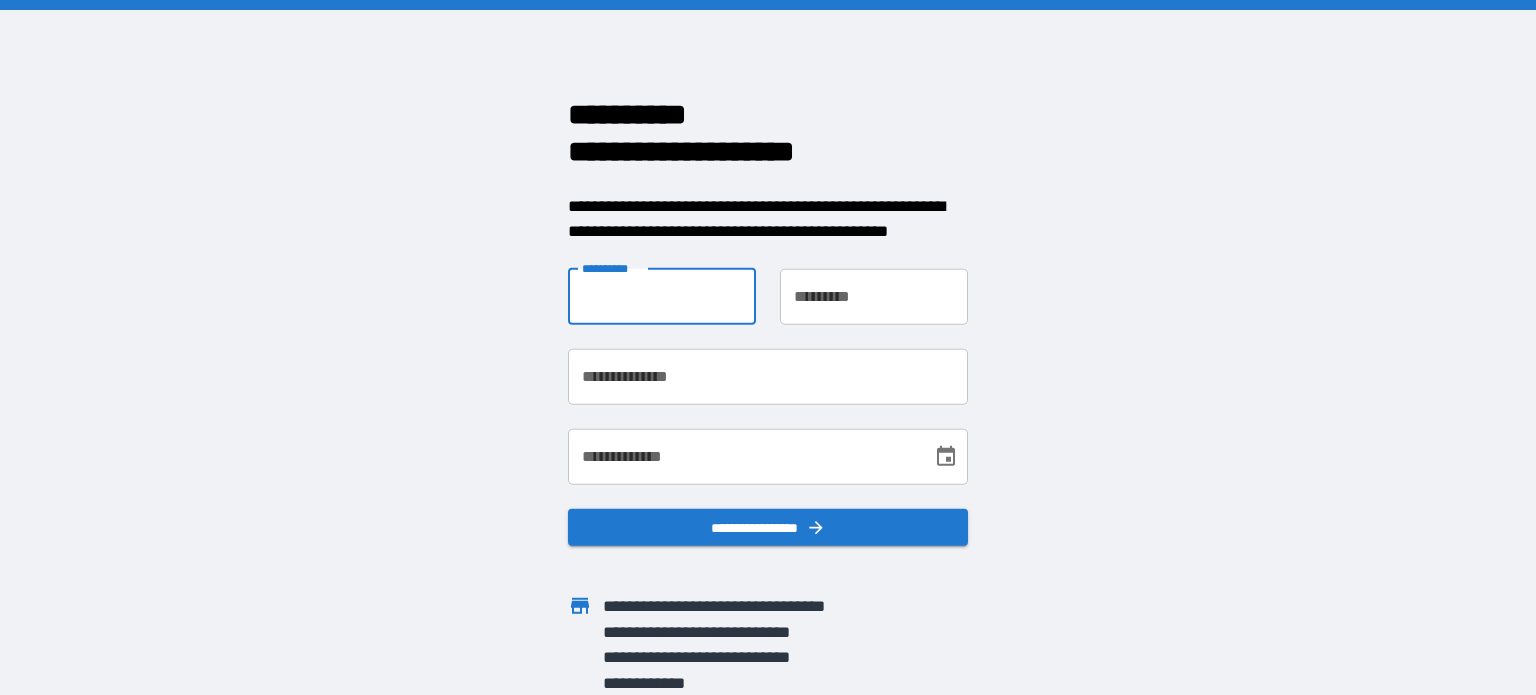 type on "*******" 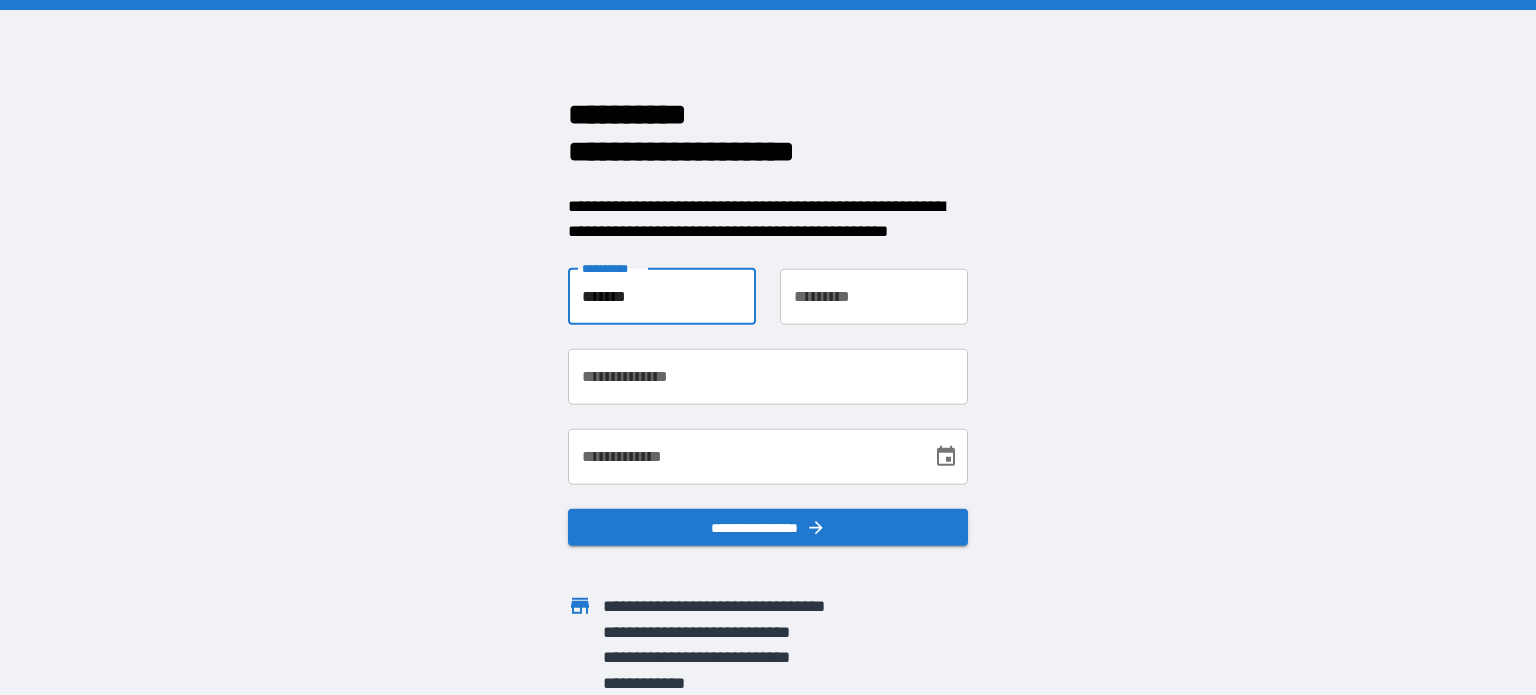 type on "*********" 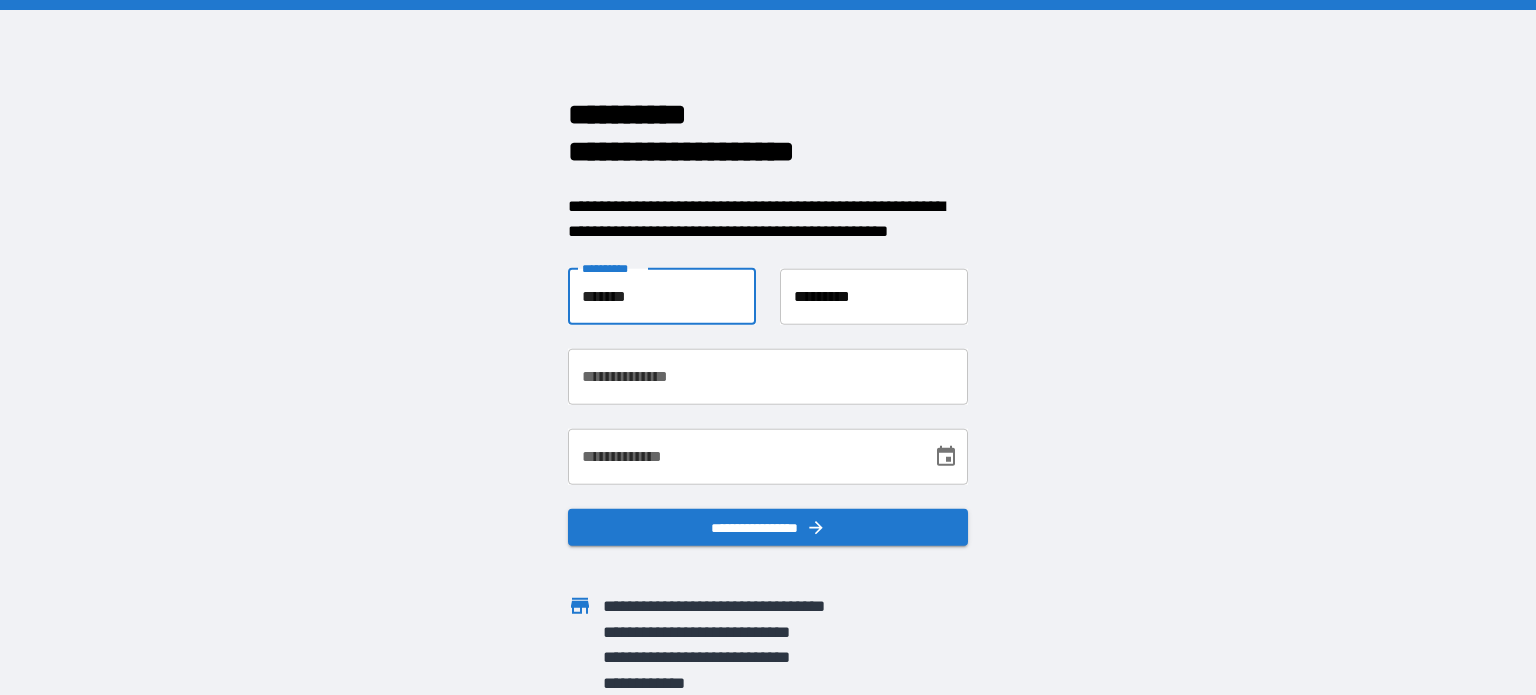 type on "**********" 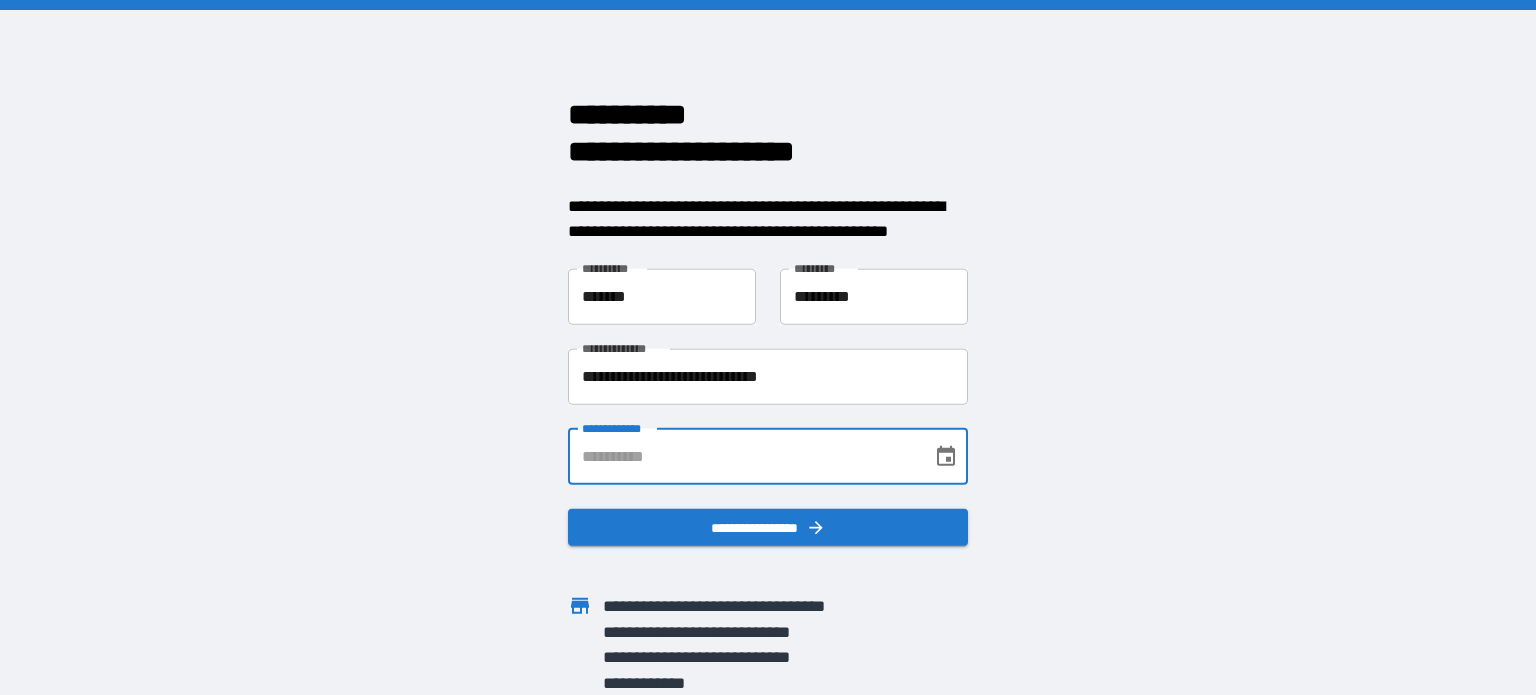 click on "**********" at bounding box center [743, 456] 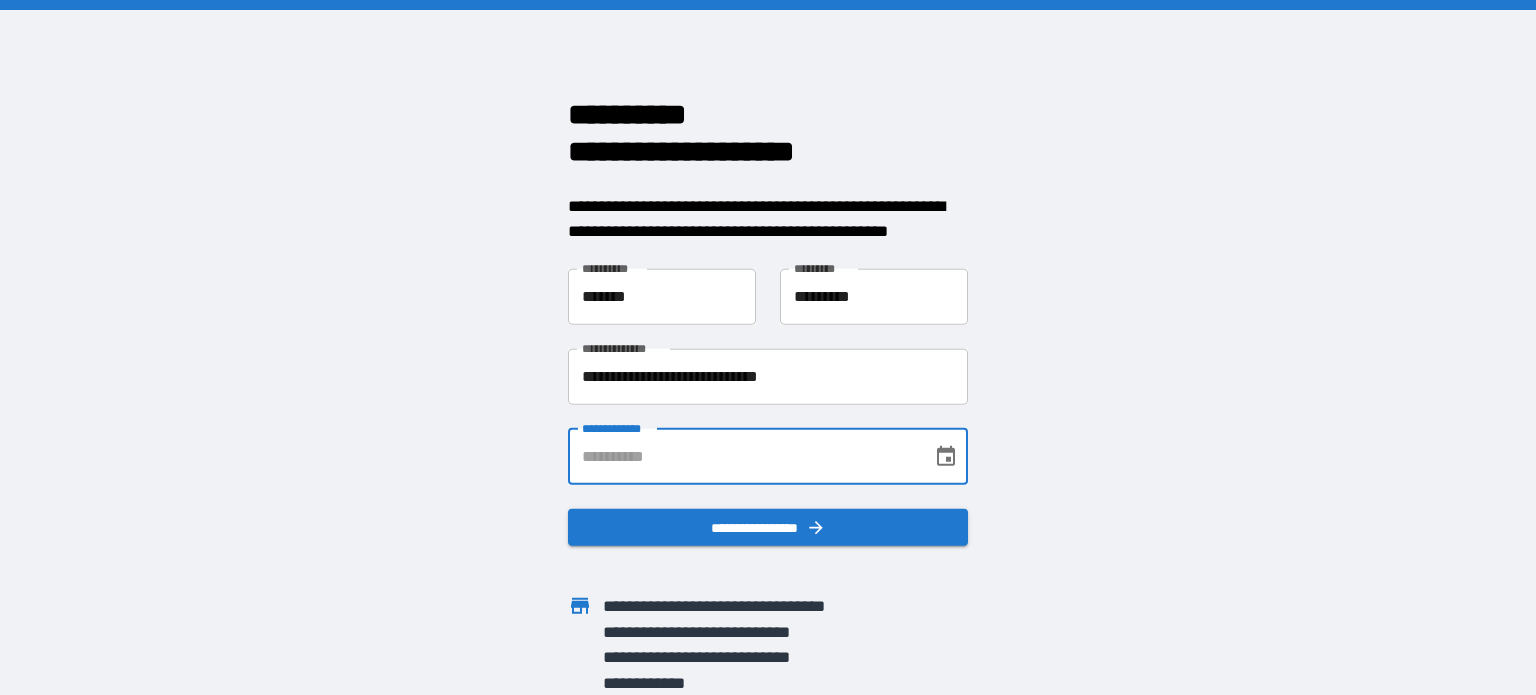 click 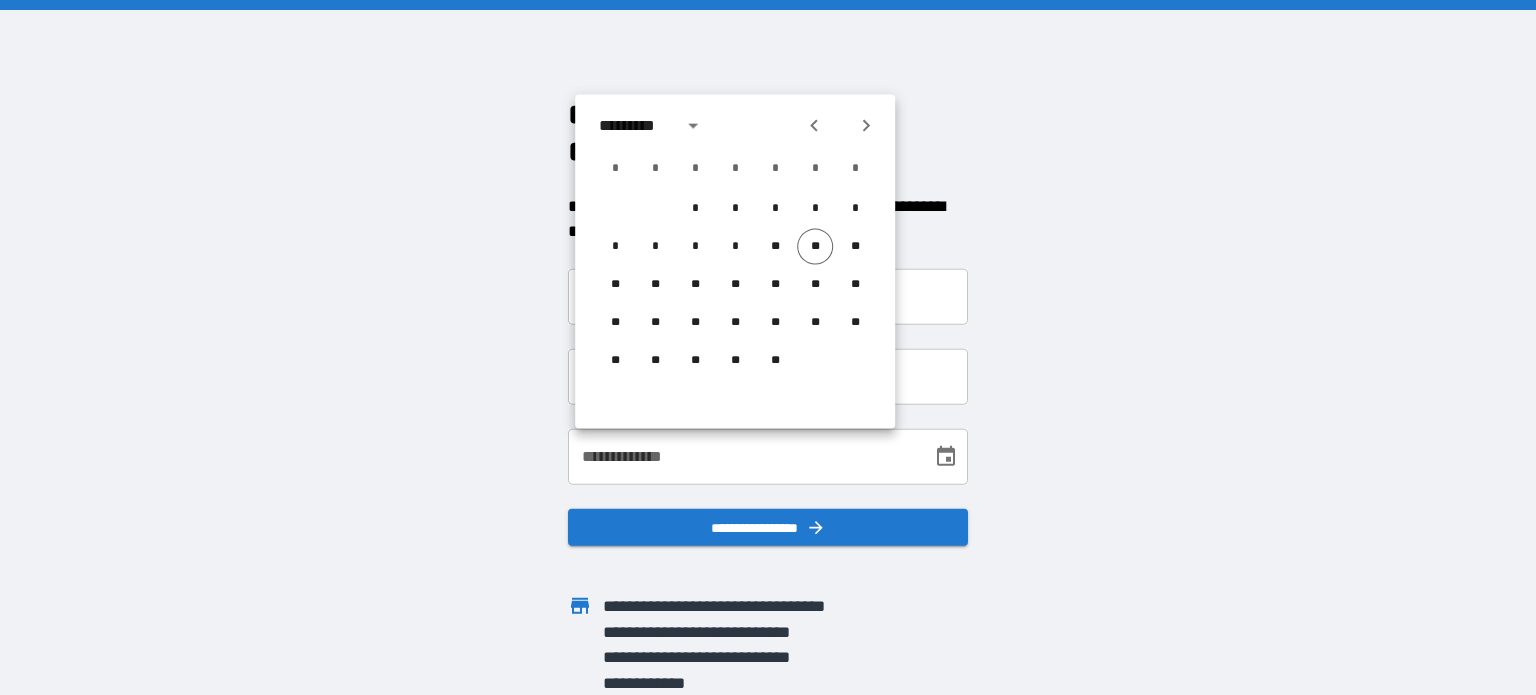 click 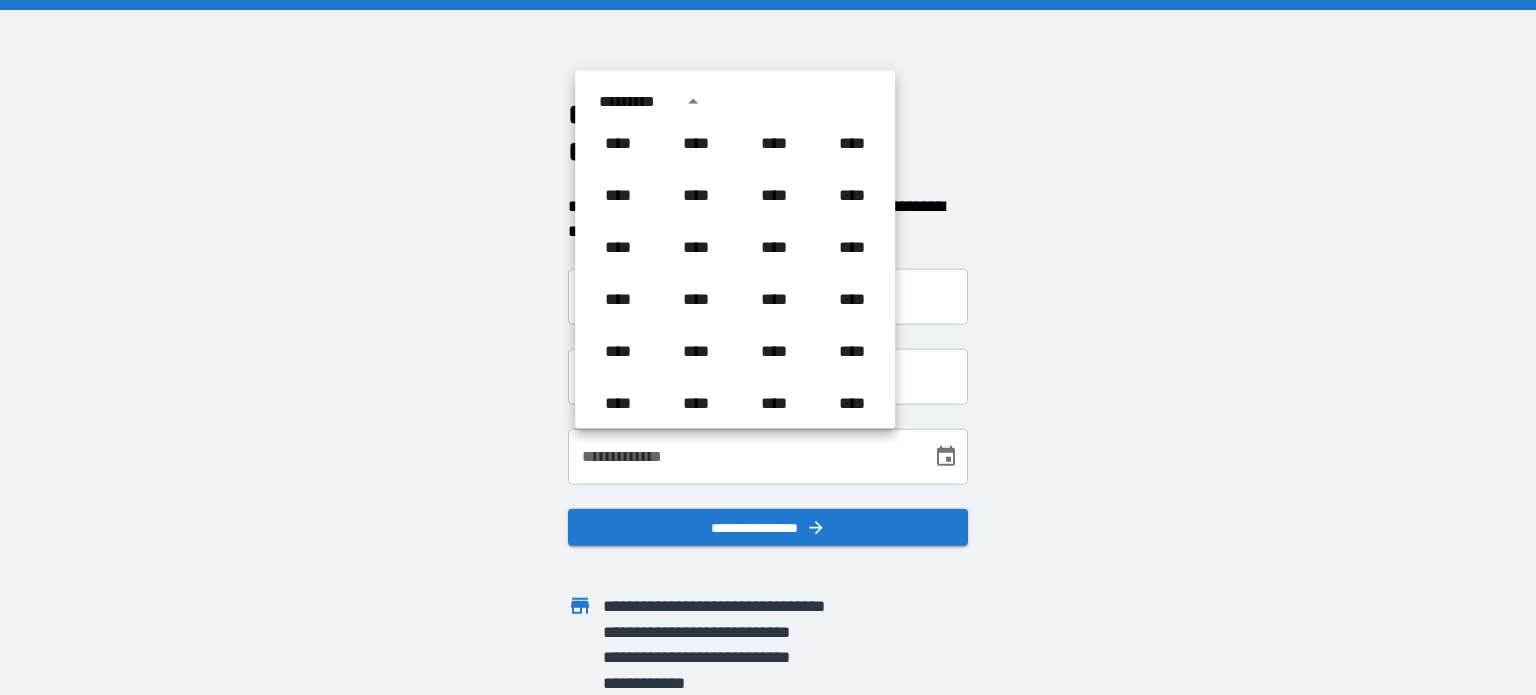 scroll, scrollTop: 1086, scrollLeft: 0, axis: vertical 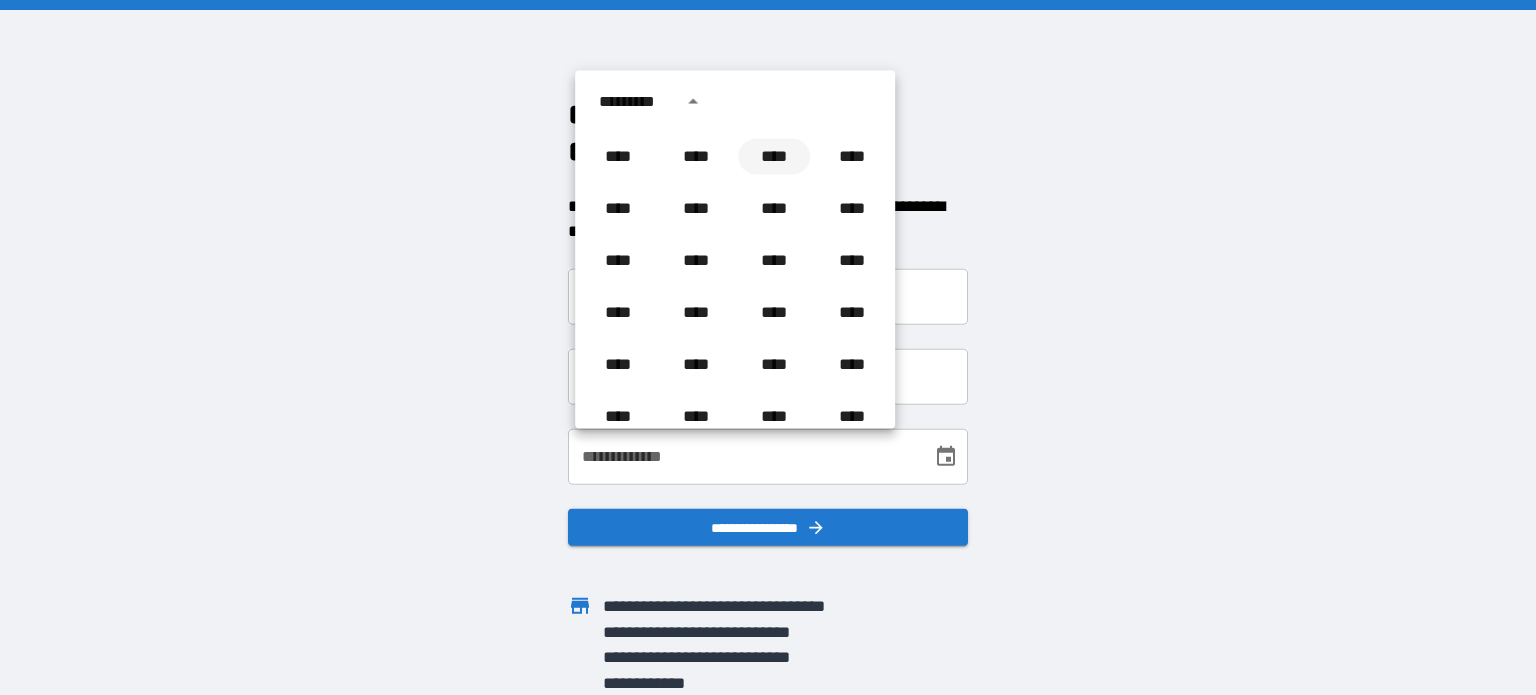 click on "****" at bounding box center (774, 157) 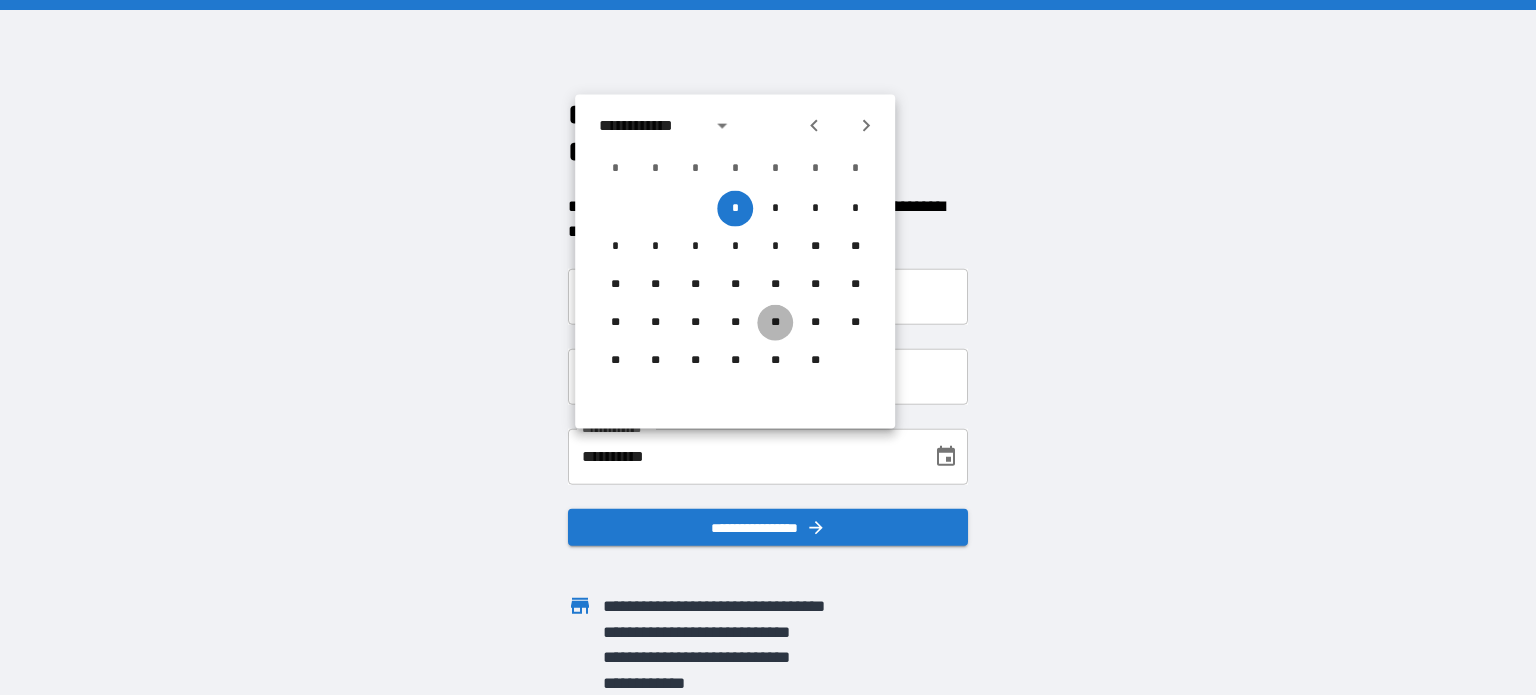 click on "**" at bounding box center [775, 323] 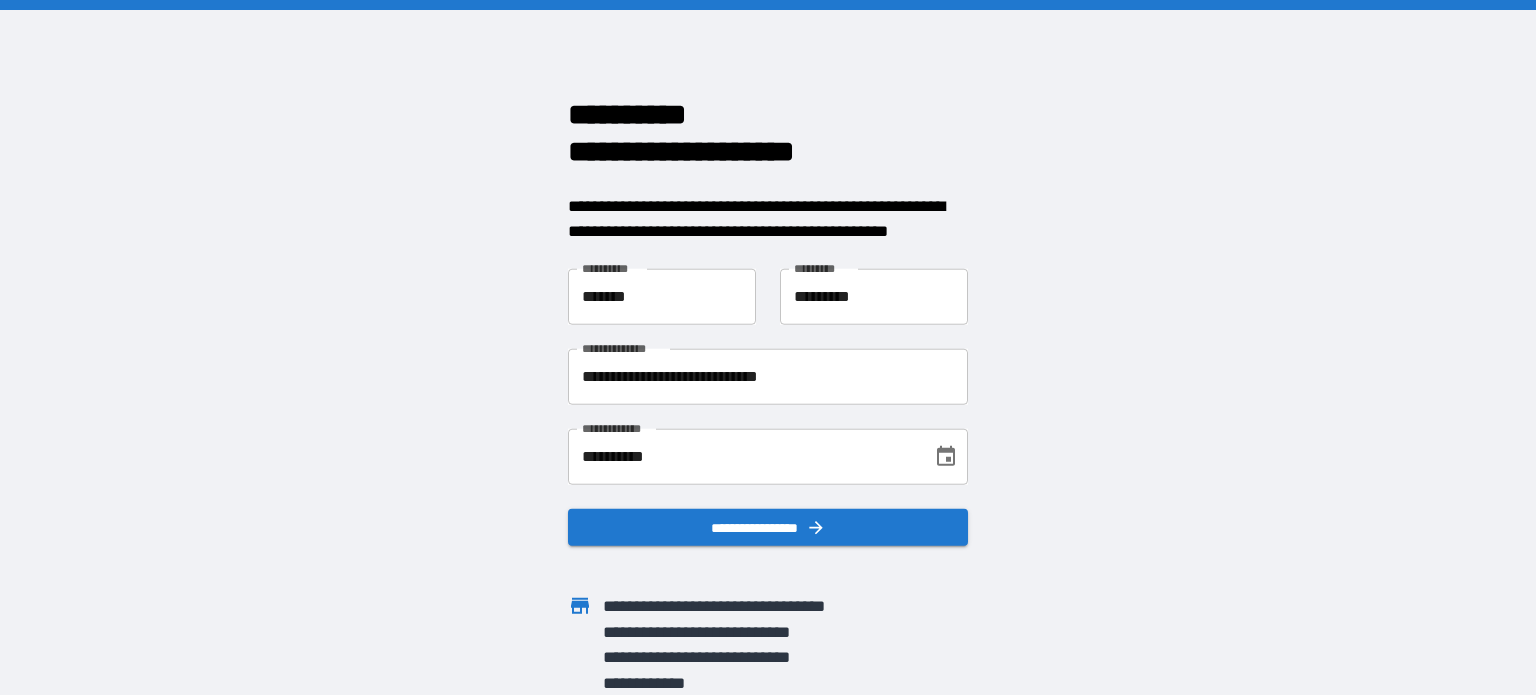 scroll, scrollTop: 0, scrollLeft: 0, axis: both 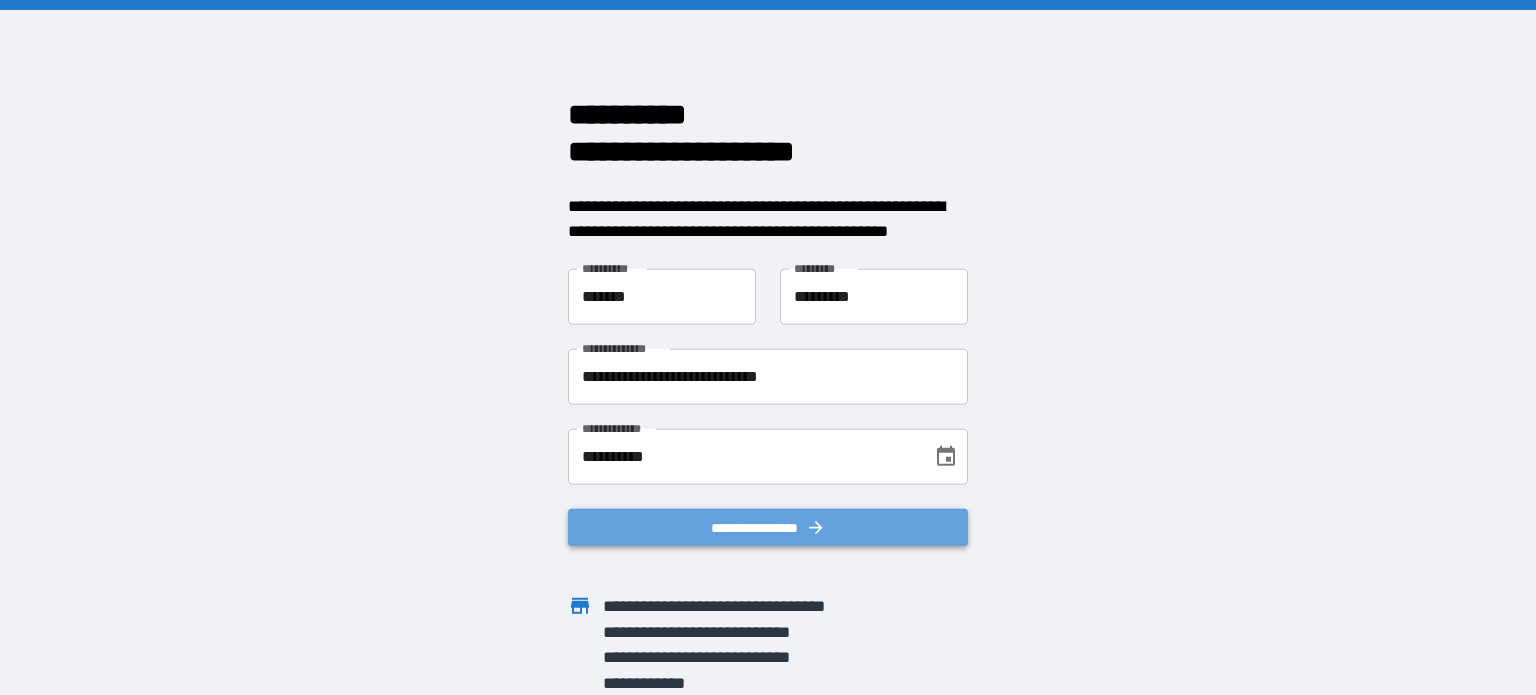 click on "**********" at bounding box center (768, 527) 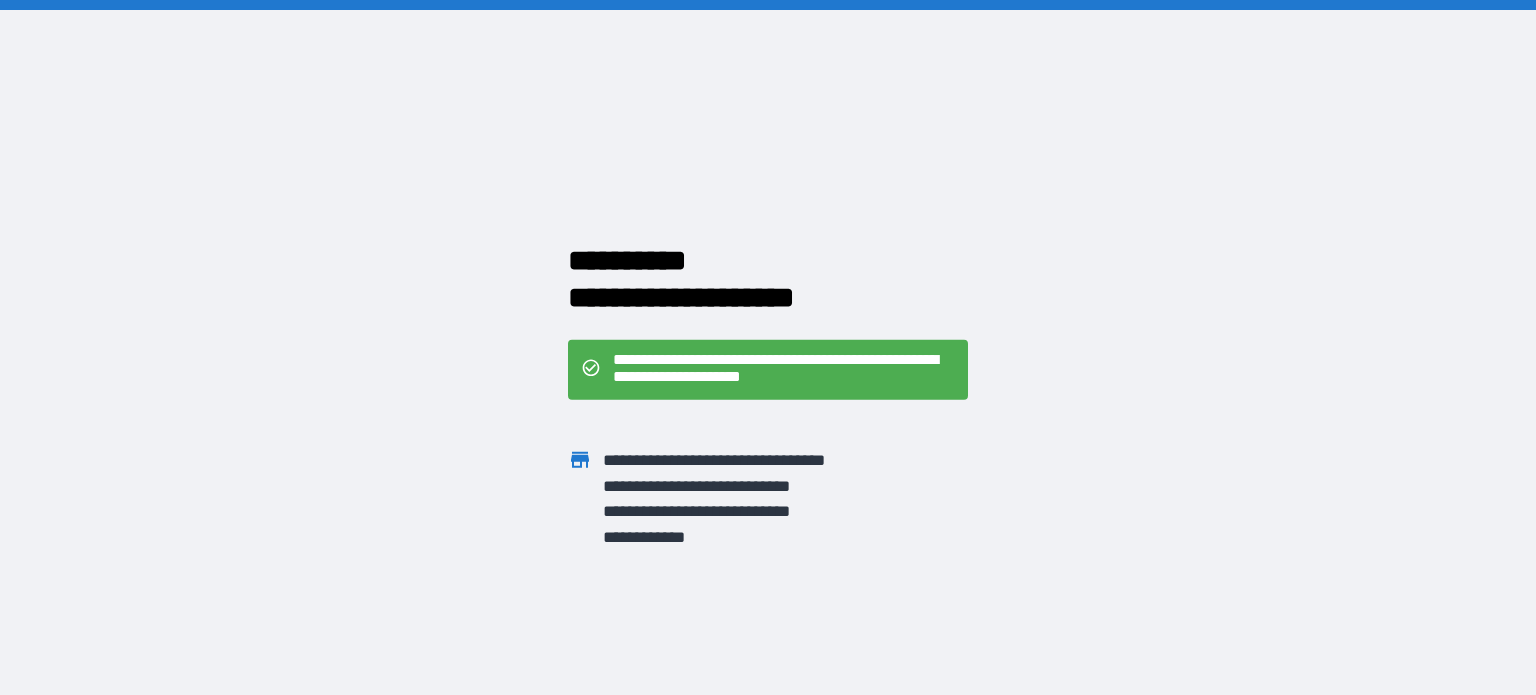 scroll, scrollTop: 0, scrollLeft: 0, axis: both 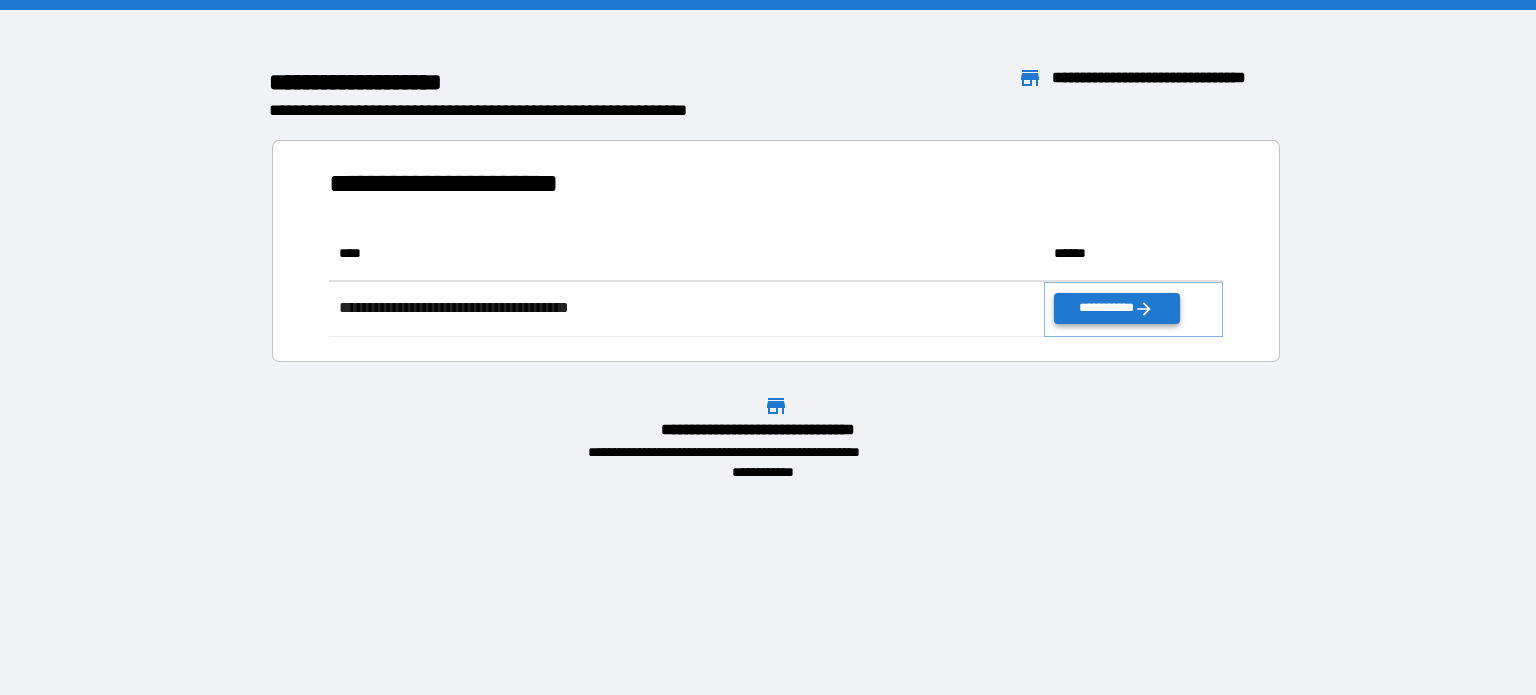 click on "**********" at bounding box center (1116, 308) 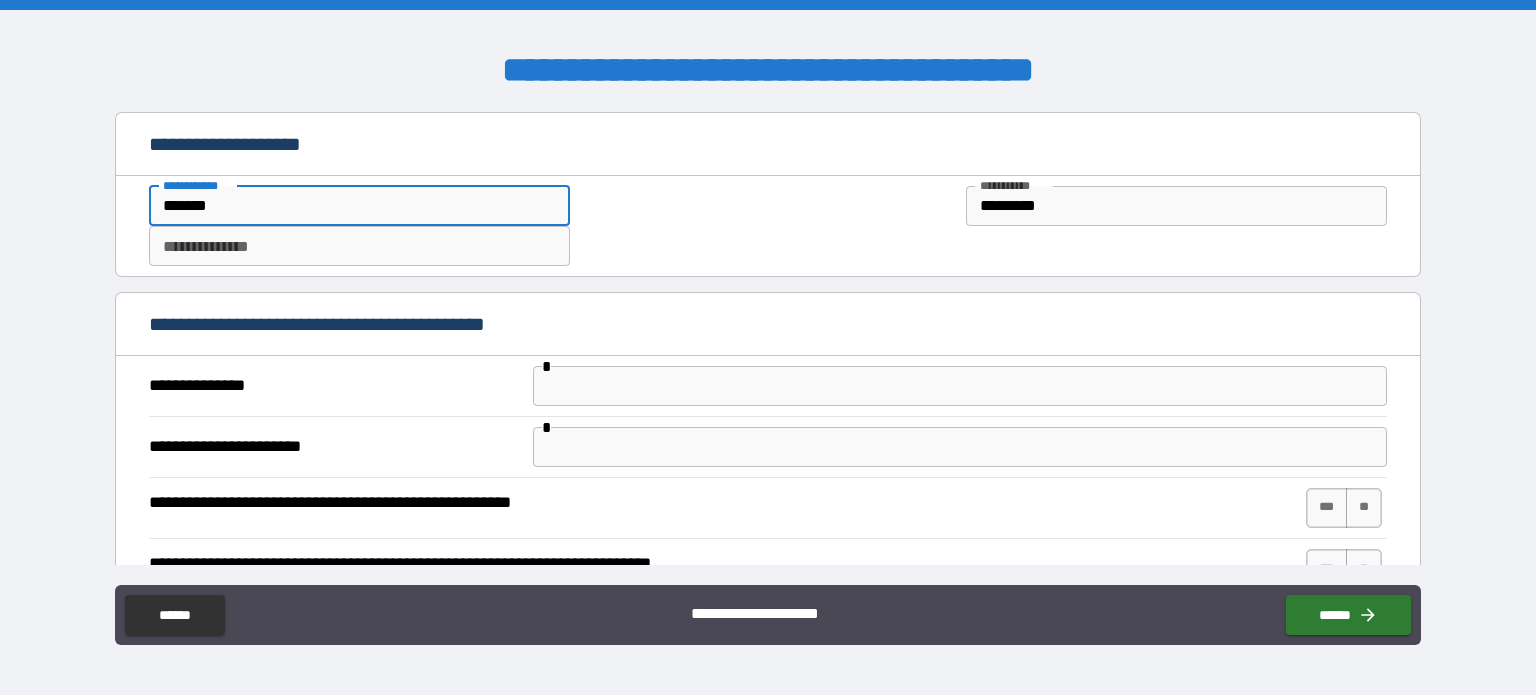 drag, startPoint x: 320, startPoint y: 219, endPoint x: 132, endPoint y: 184, distance: 191.23022 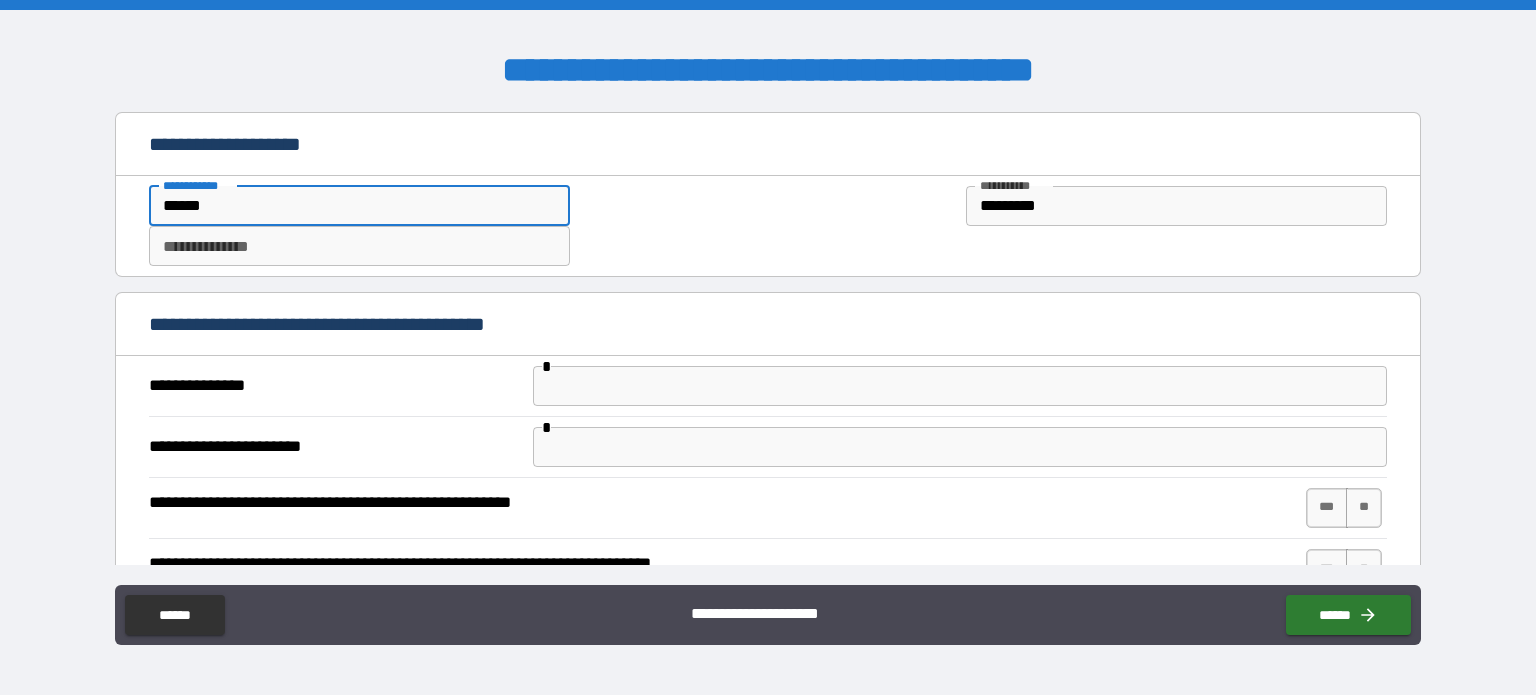 type on "******" 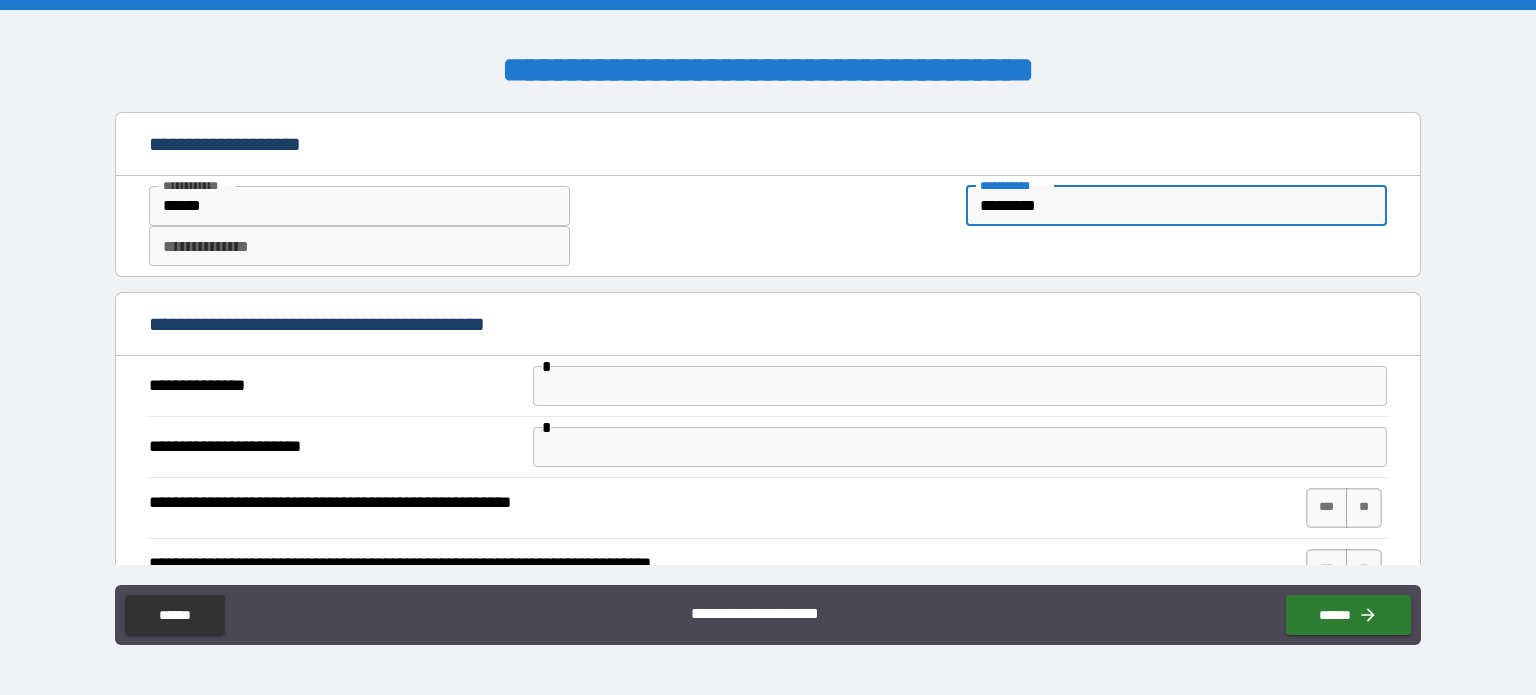 click on "**********" at bounding box center [359, 246] 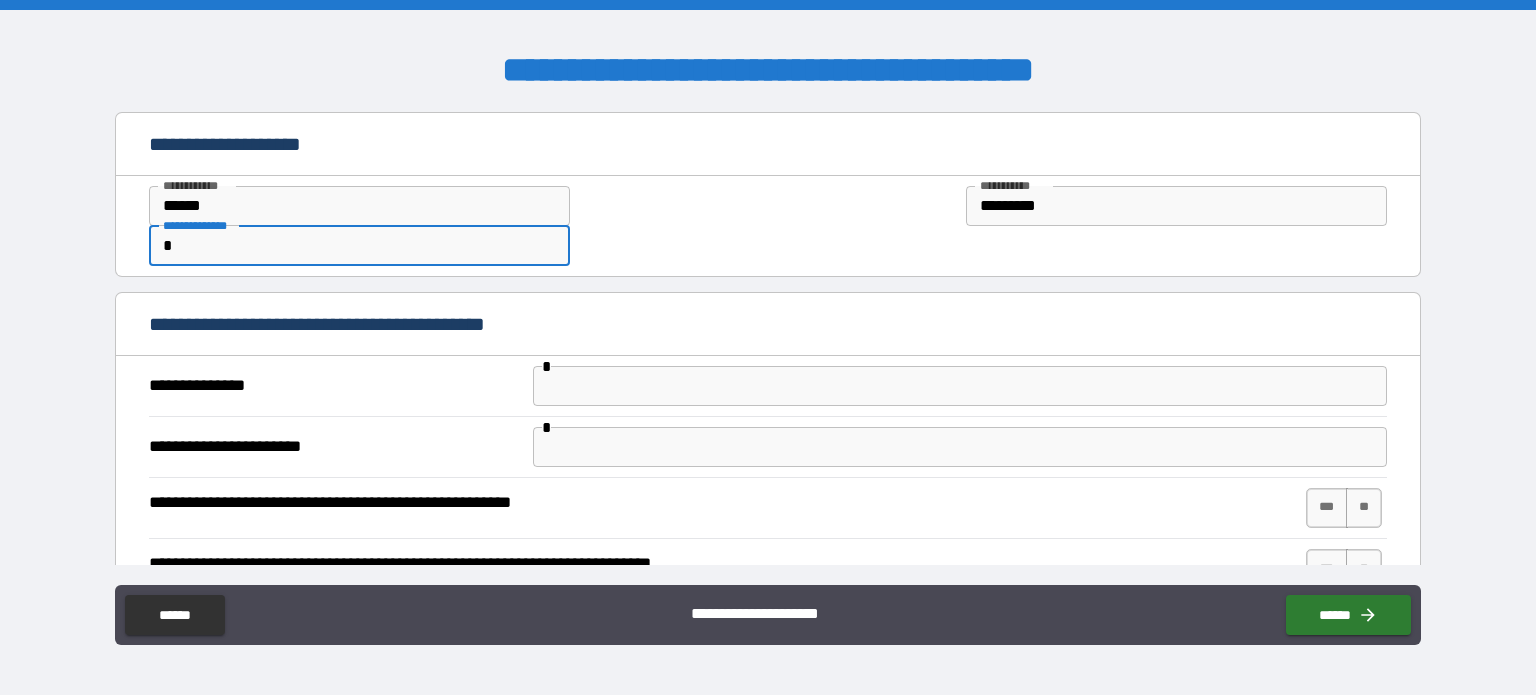 type on "*" 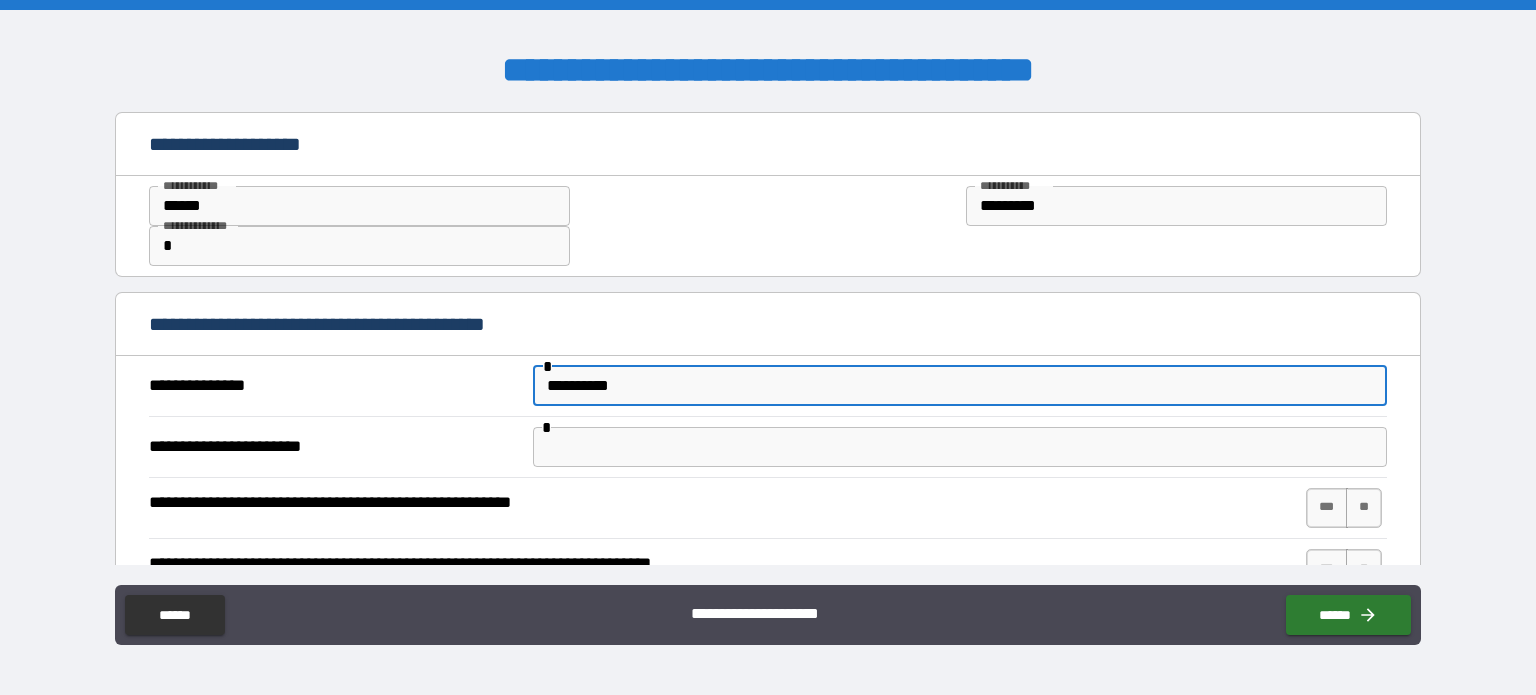 type on "**********" 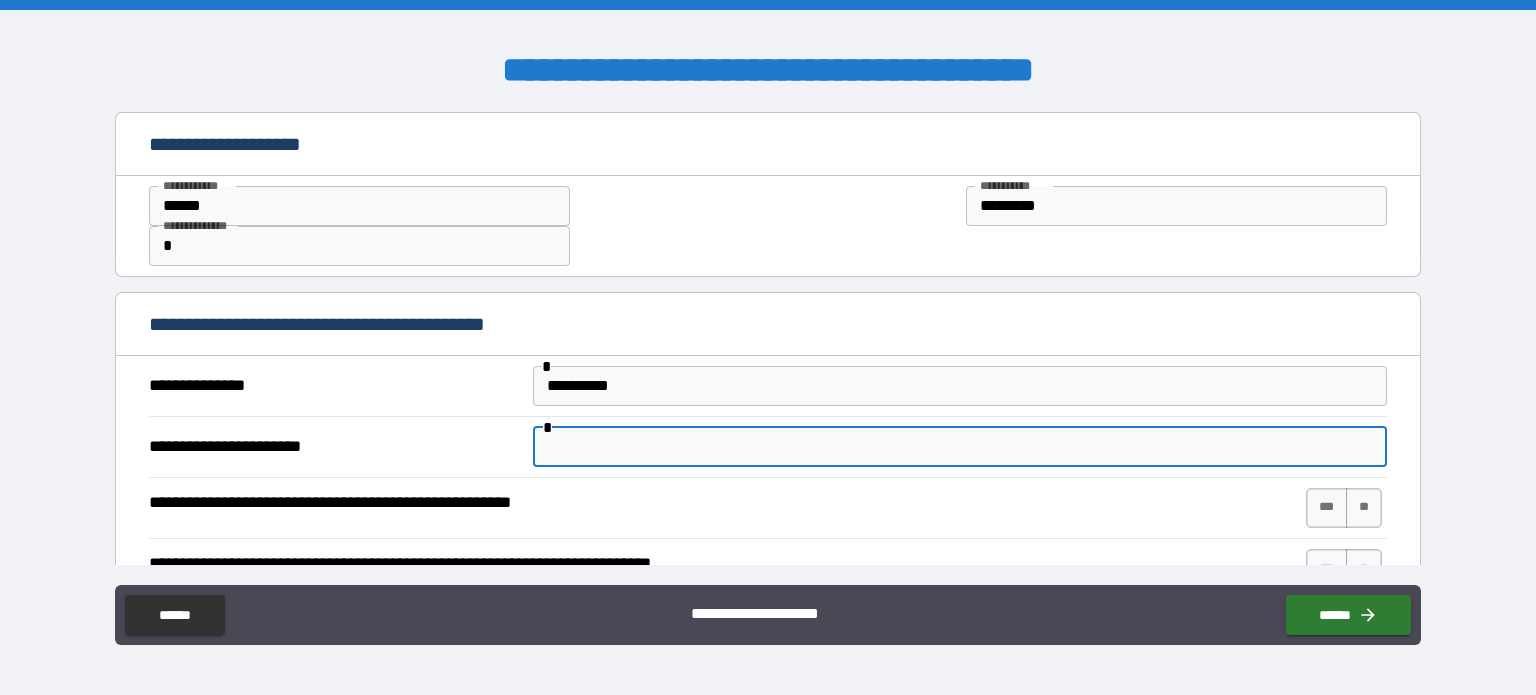 click at bounding box center [960, 447] 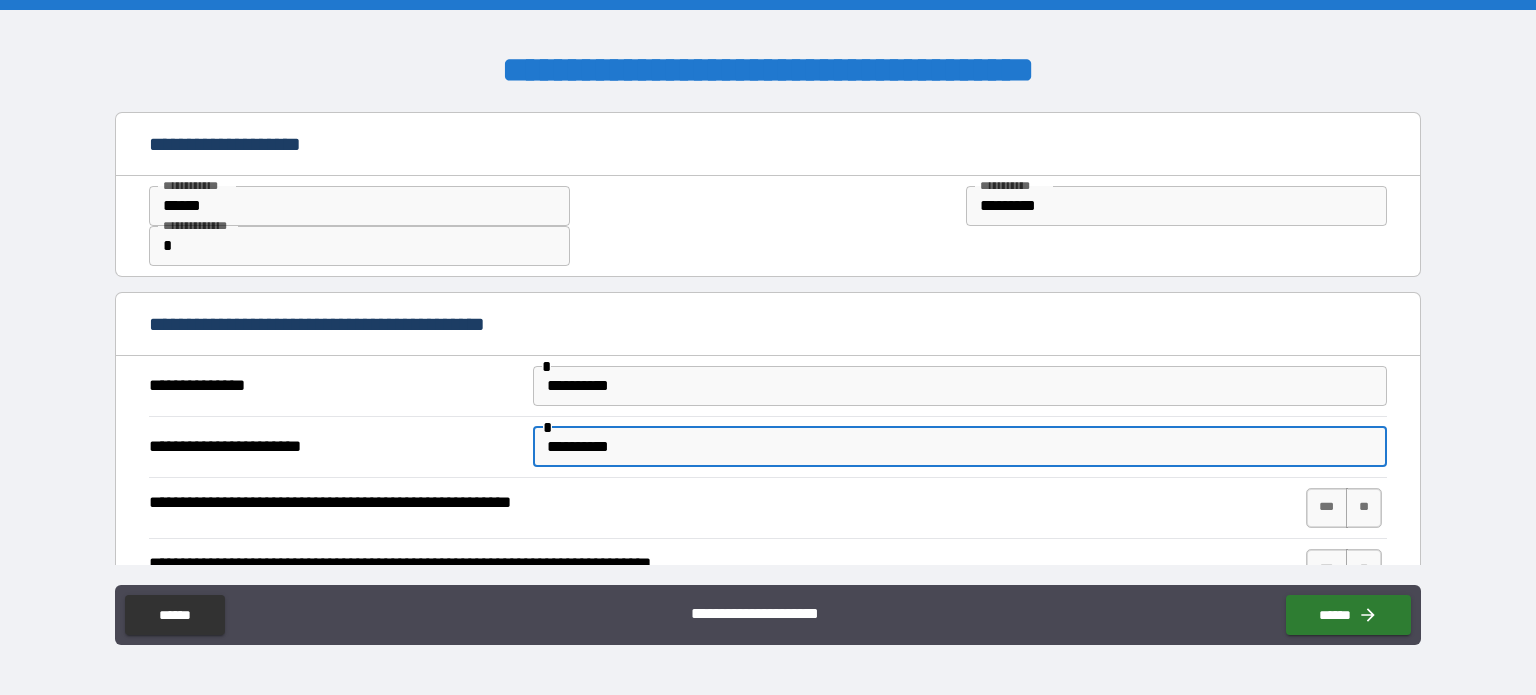 scroll, scrollTop: 100, scrollLeft: 0, axis: vertical 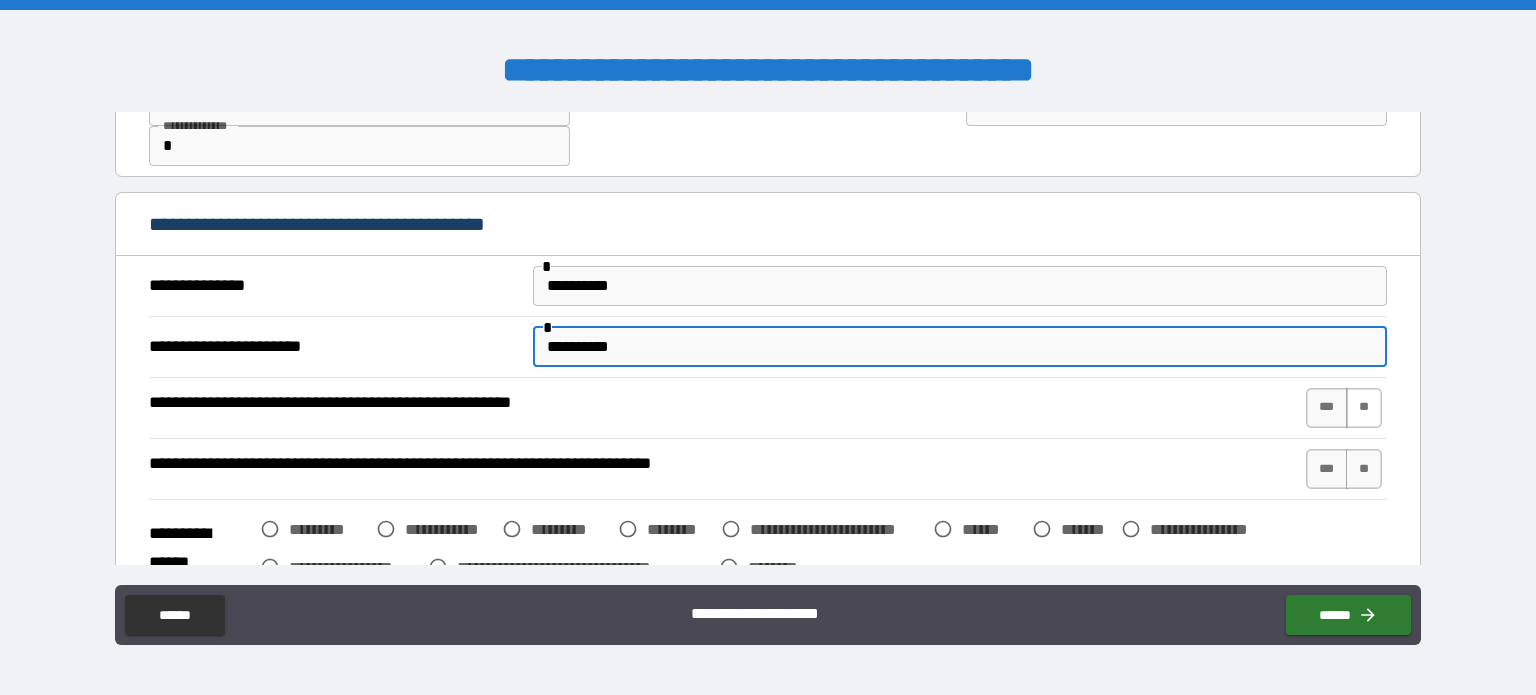 click on "**" at bounding box center [1364, 408] 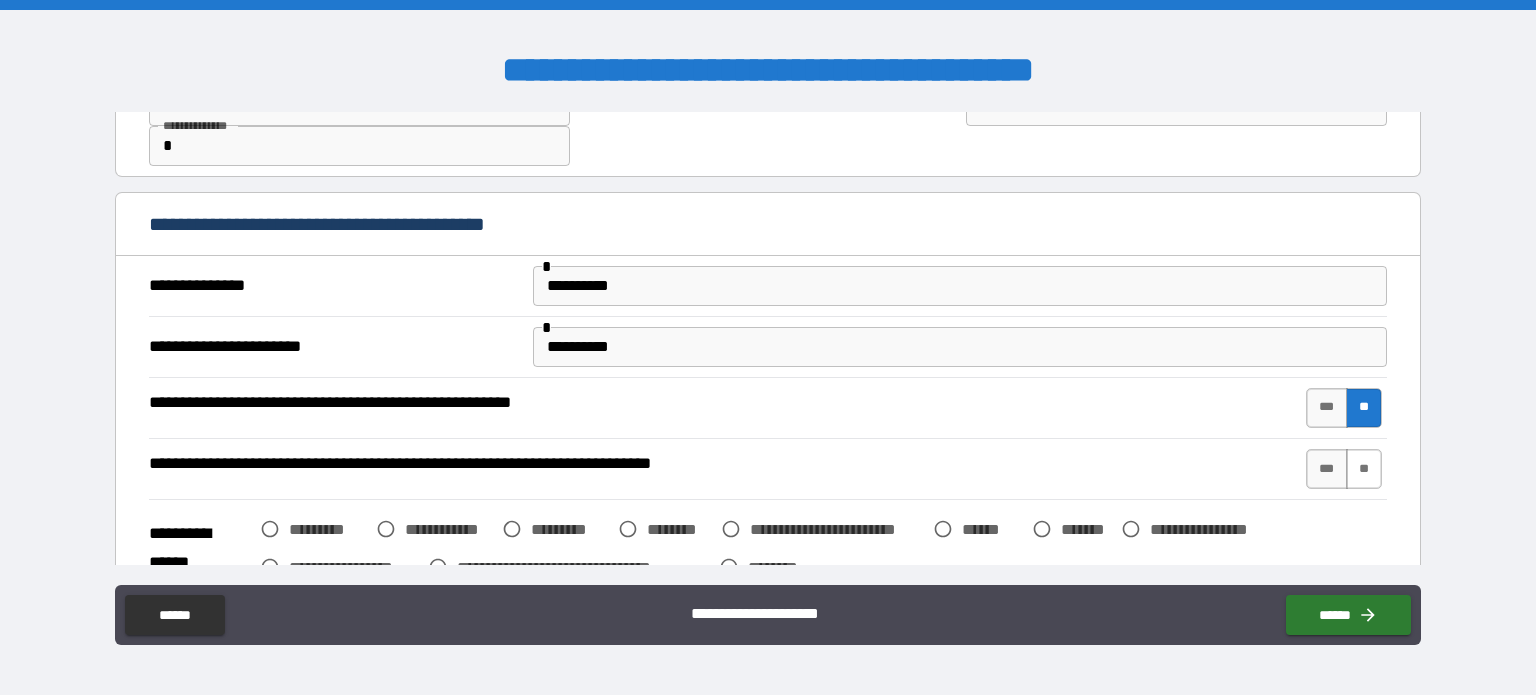 click on "**" at bounding box center [1364, 469] 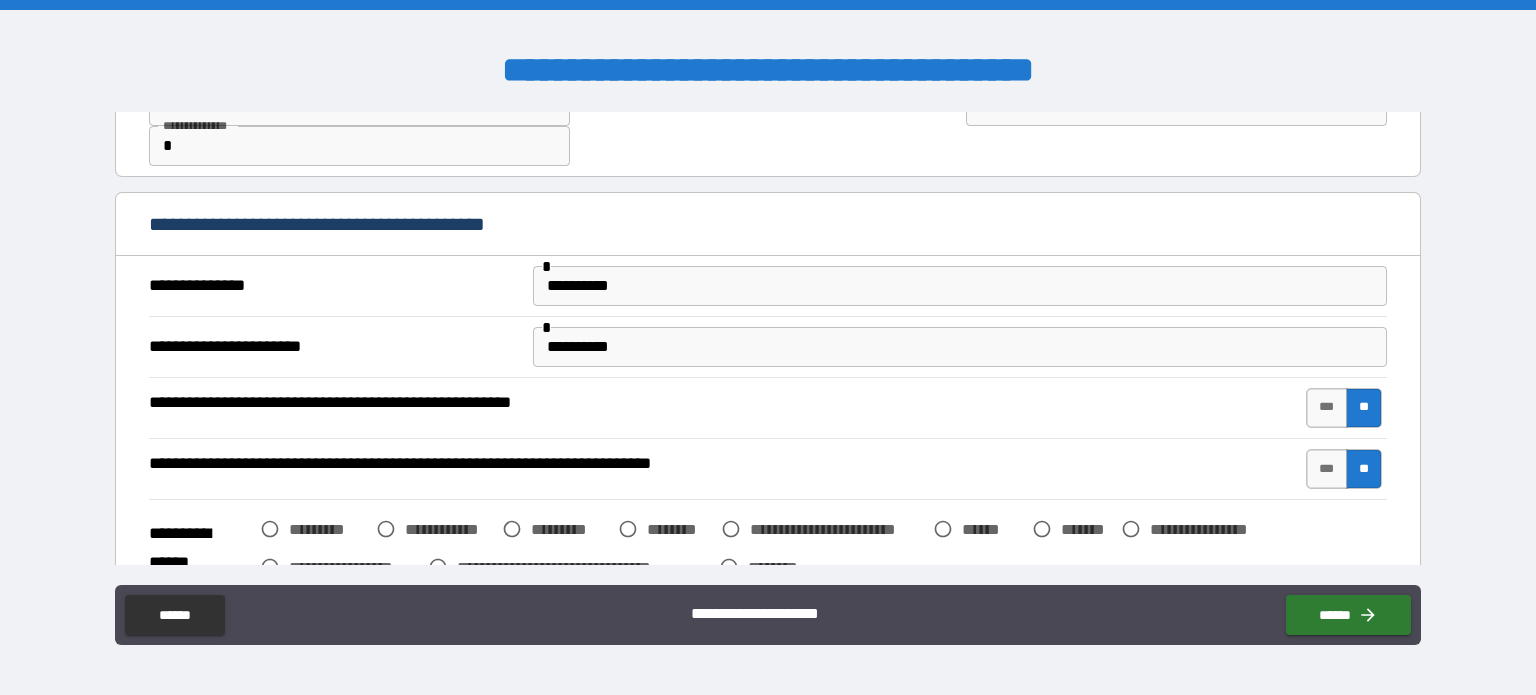 scroll, scrollTop: 300, scrollLeft: 0, axis: vertical 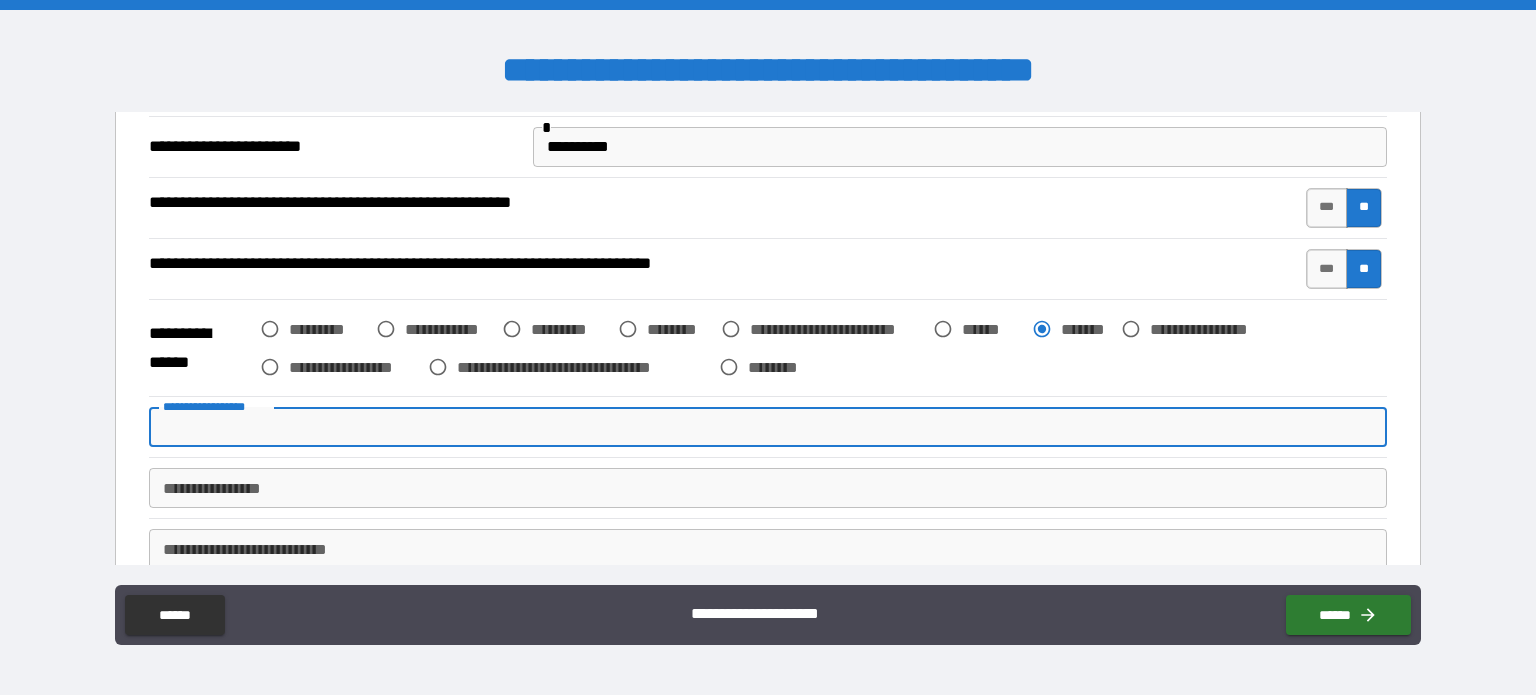 click on "**********" at bounding box center [768, 427] 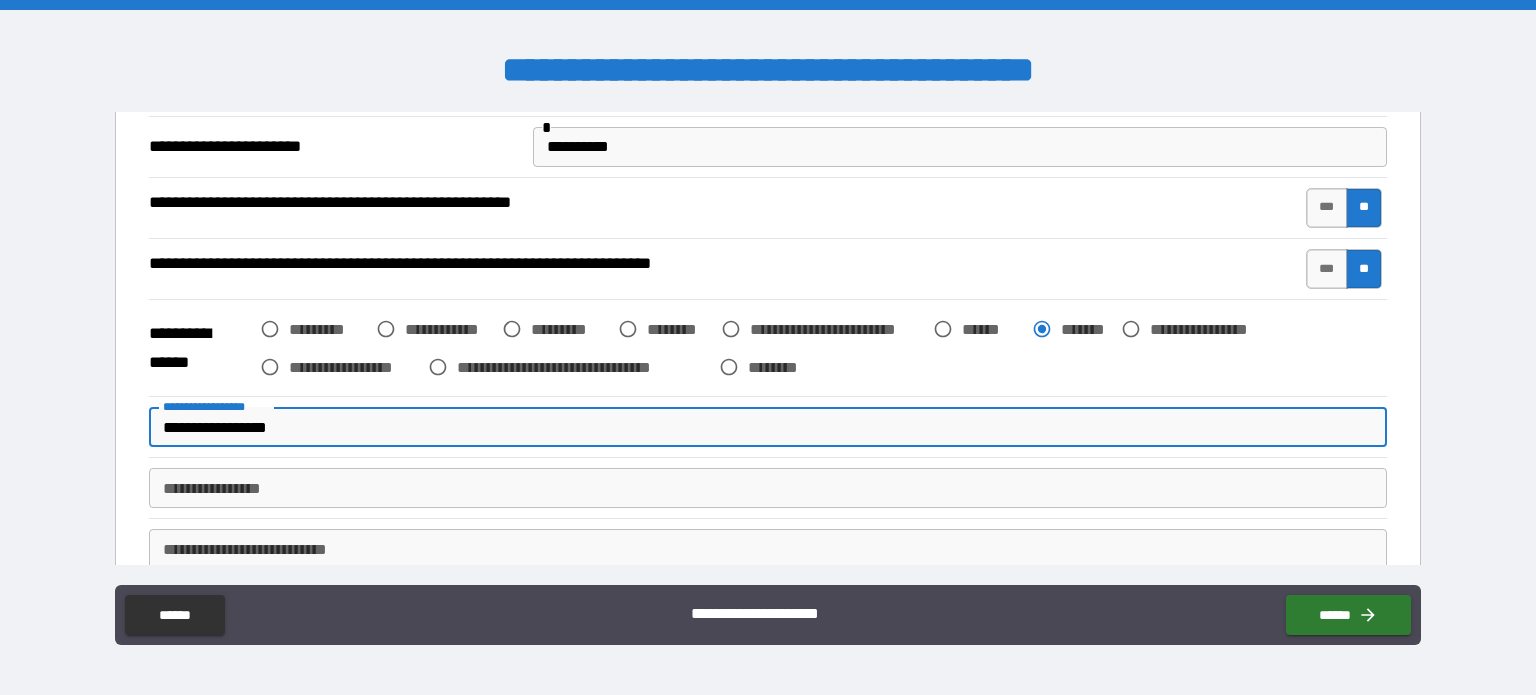 type on "**********" 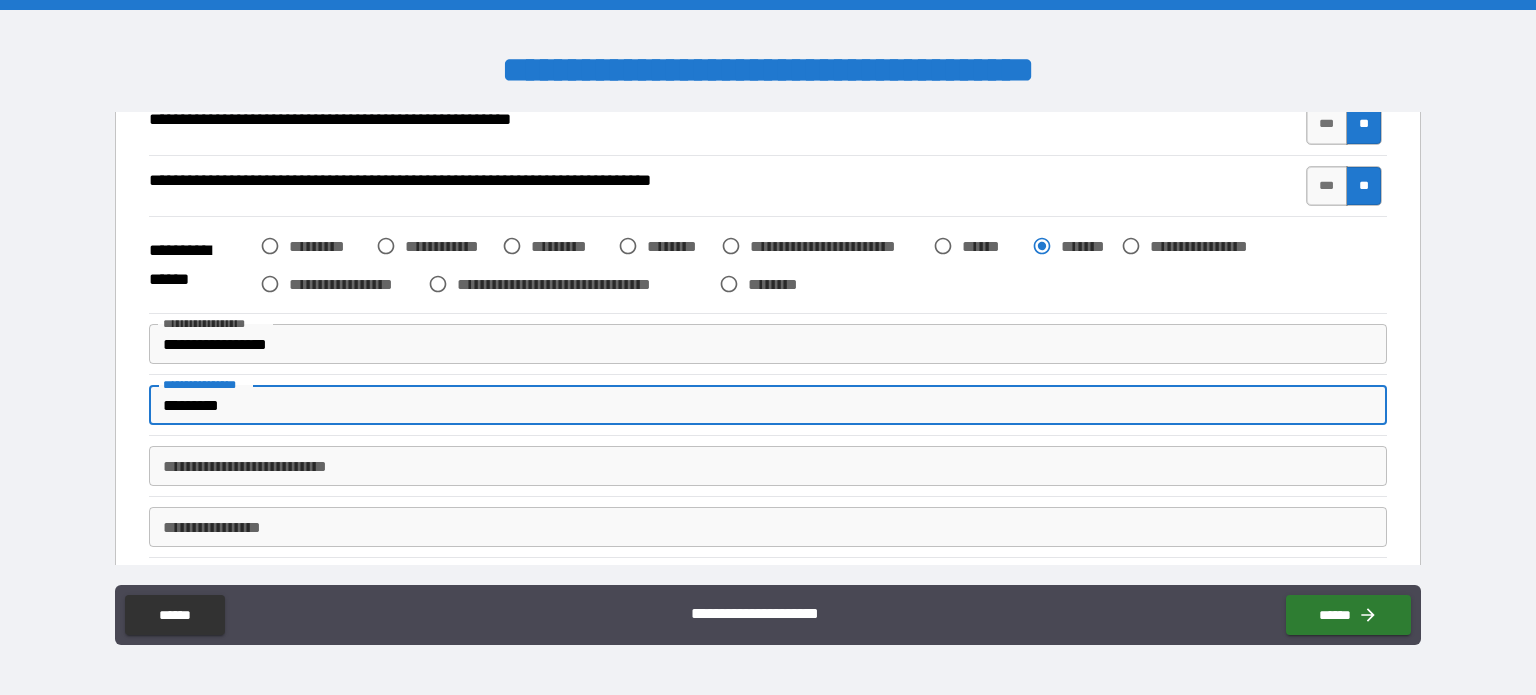 scroll, scrollTop: 500, scrollLeft: 0, axis: vertical 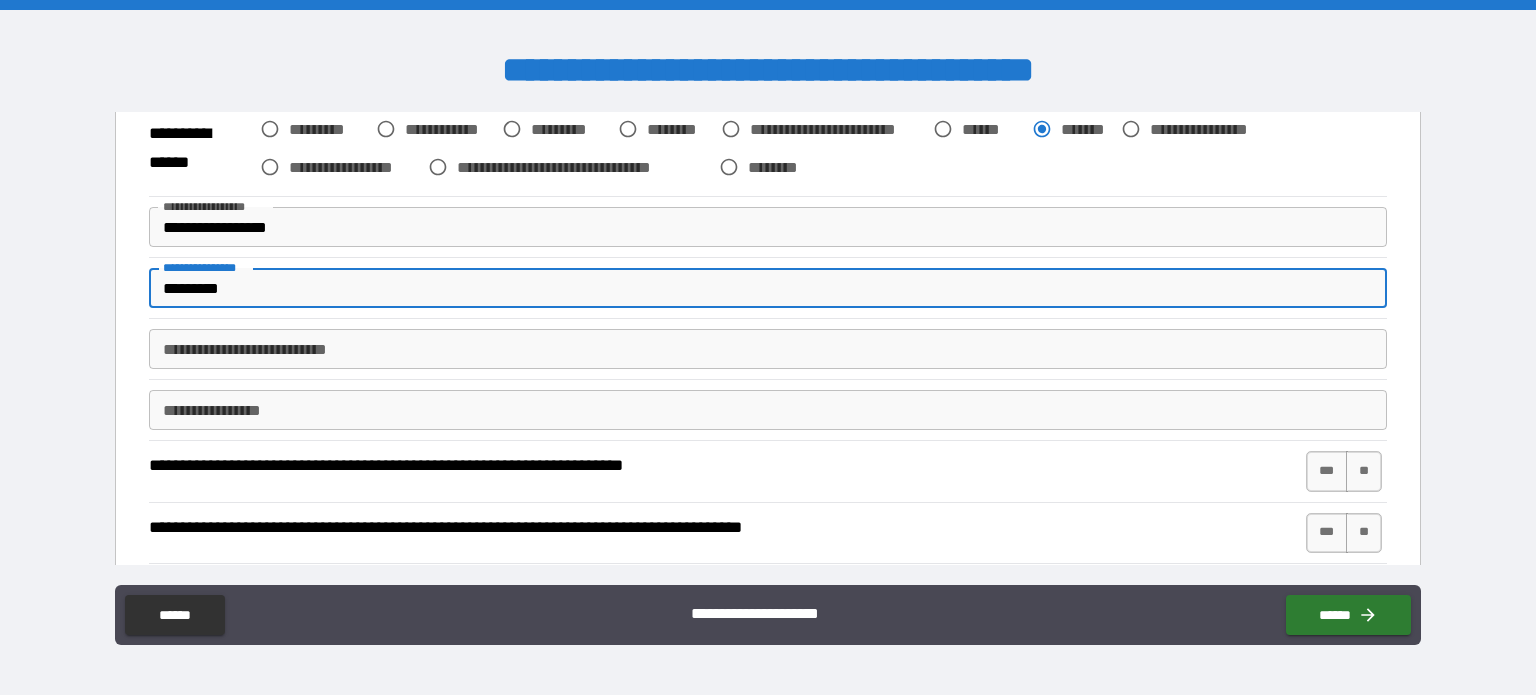 type on "*********" 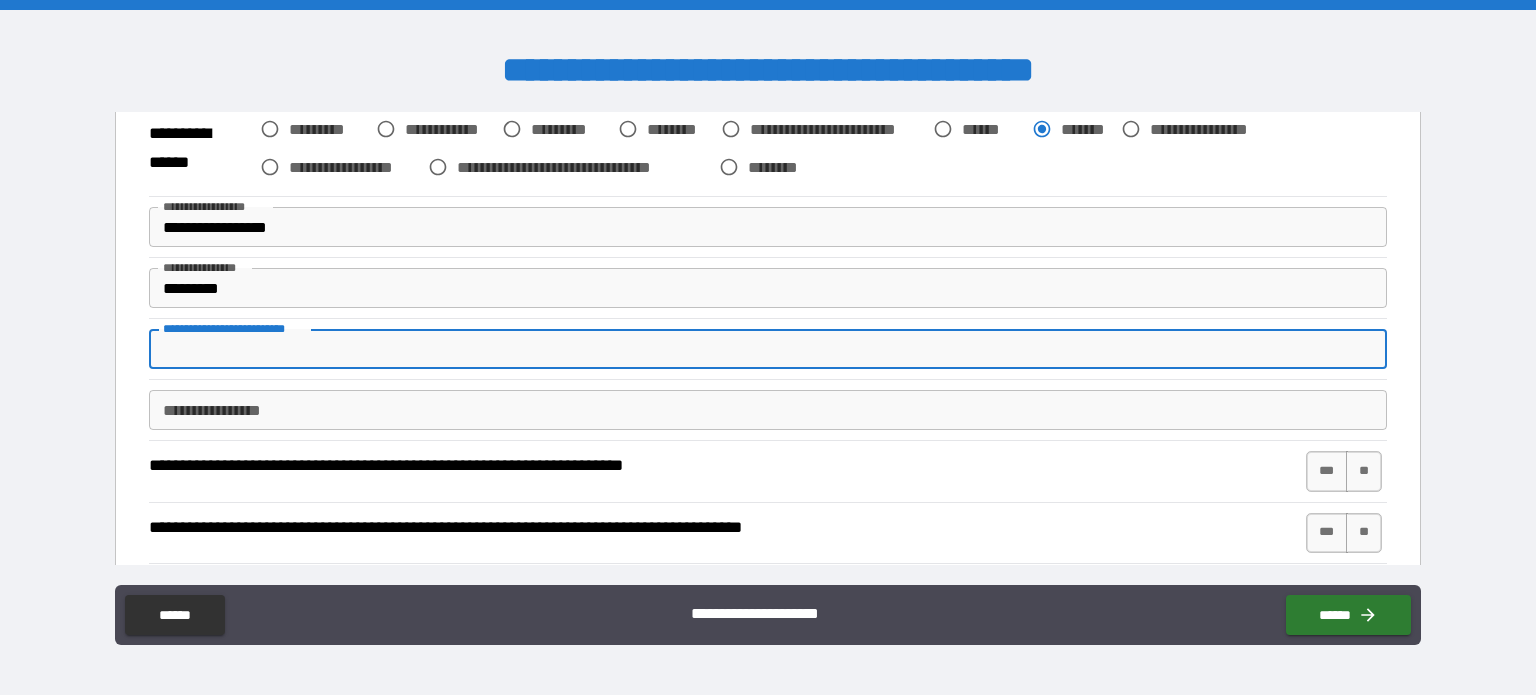 click on "**********" at bounding box center [768, 349] 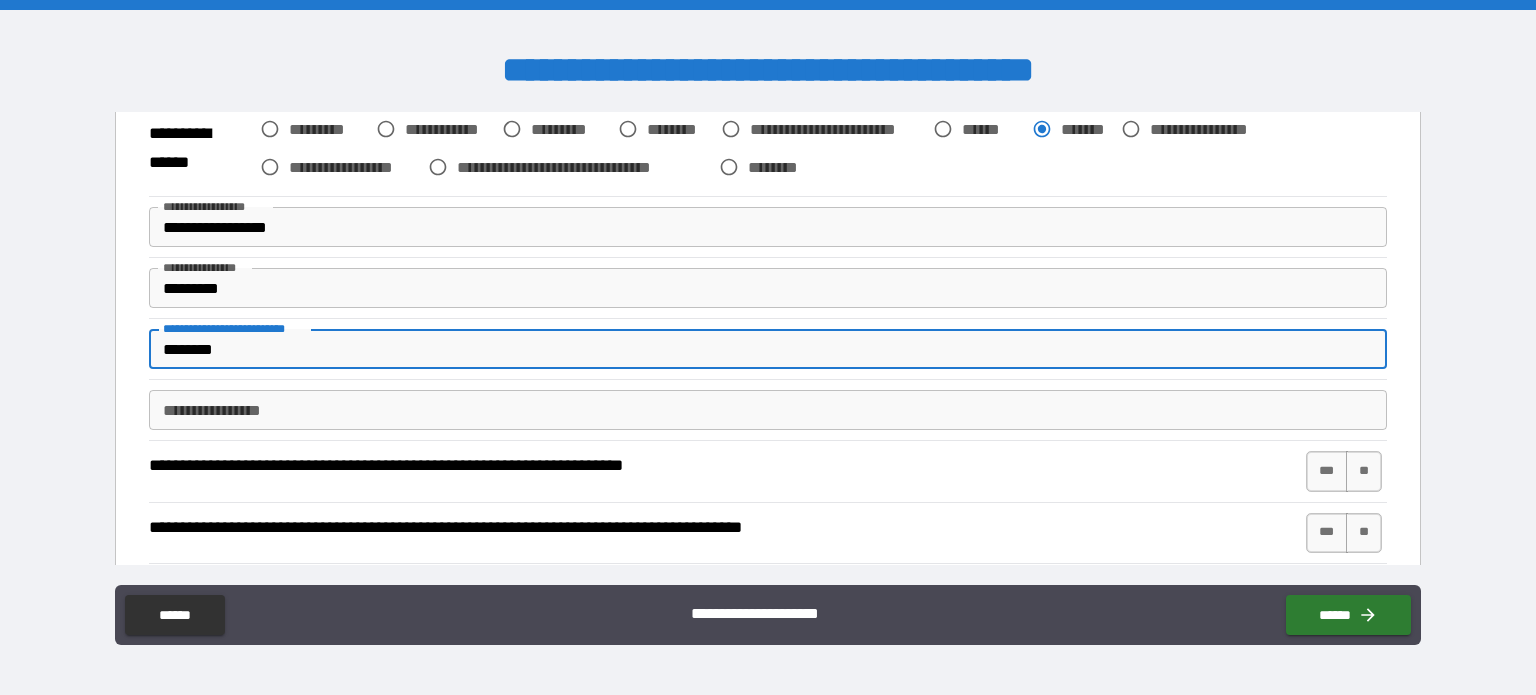 type on "********" 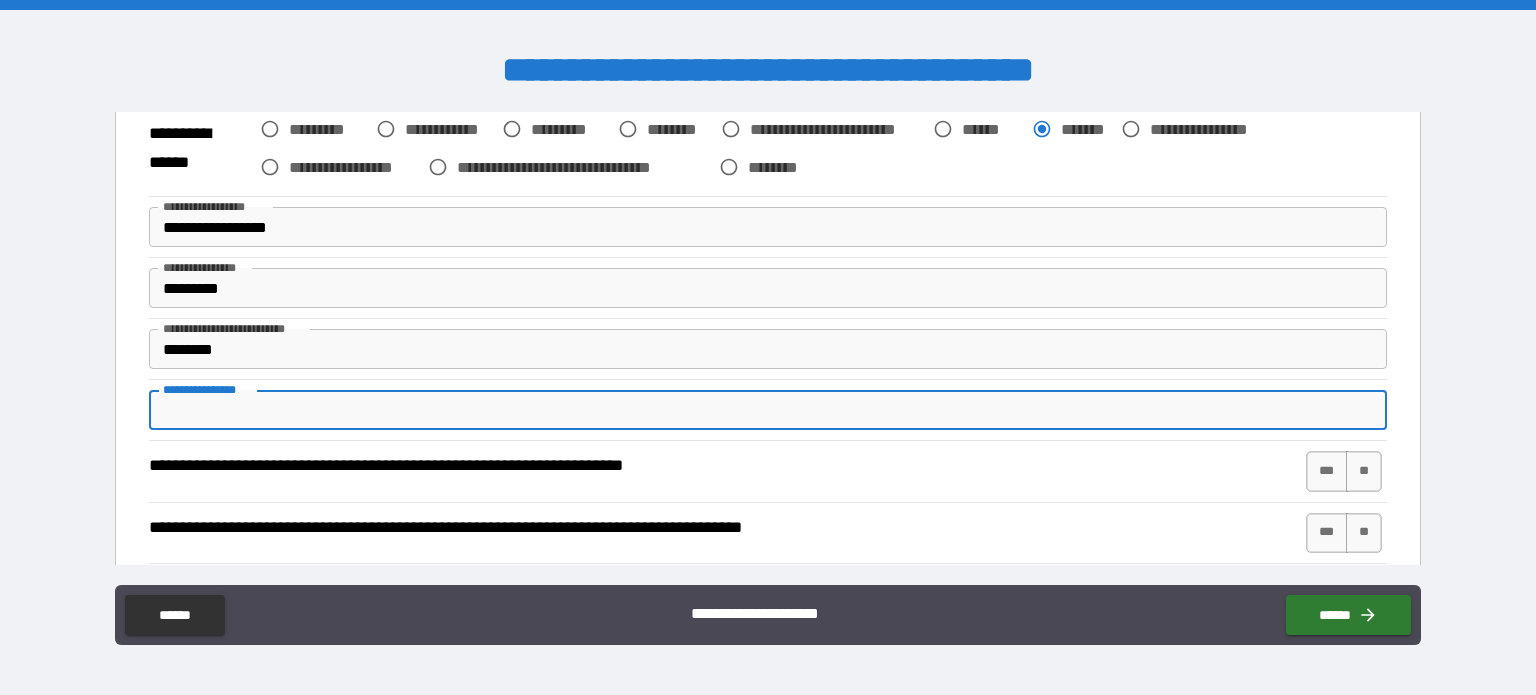 click on "**********" at bounding box center [768, 410] 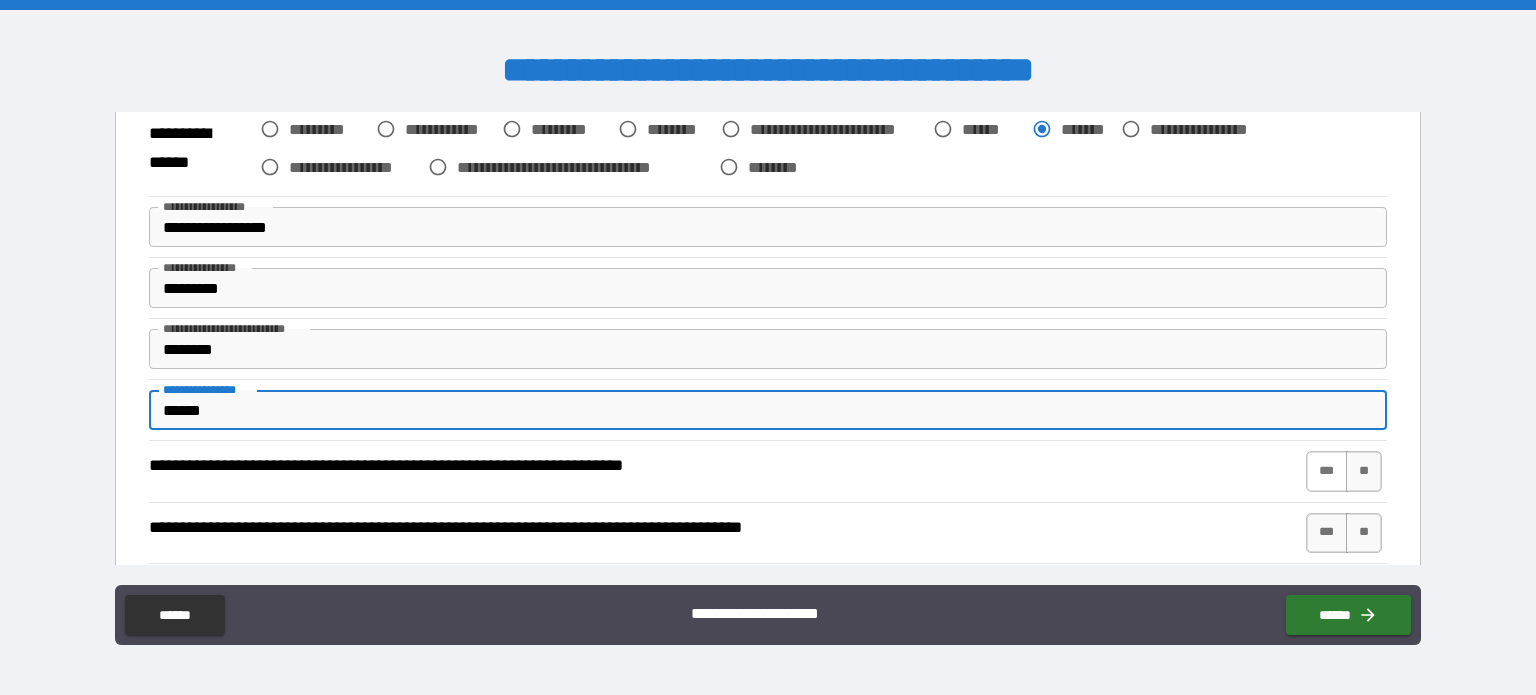 type on "******" 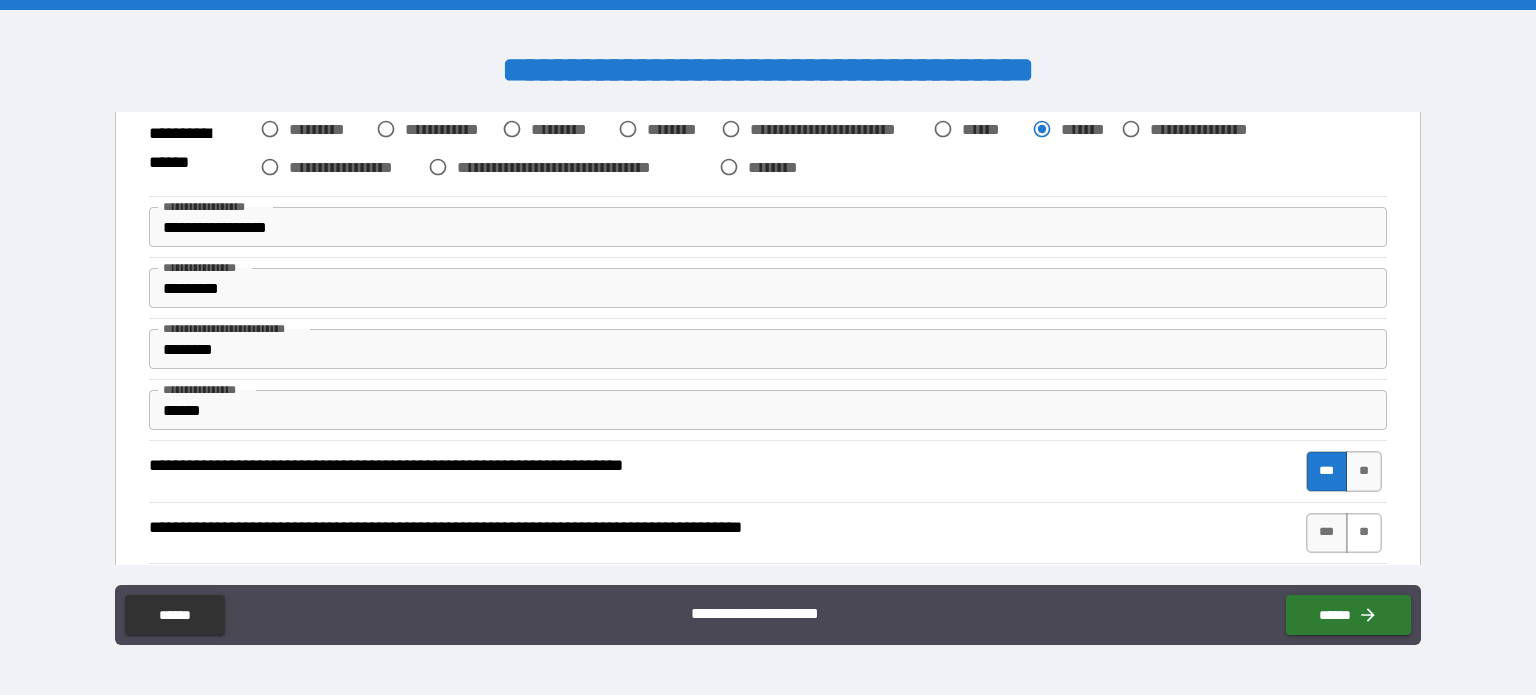 click on "**" at bounding box center (1364, 533) 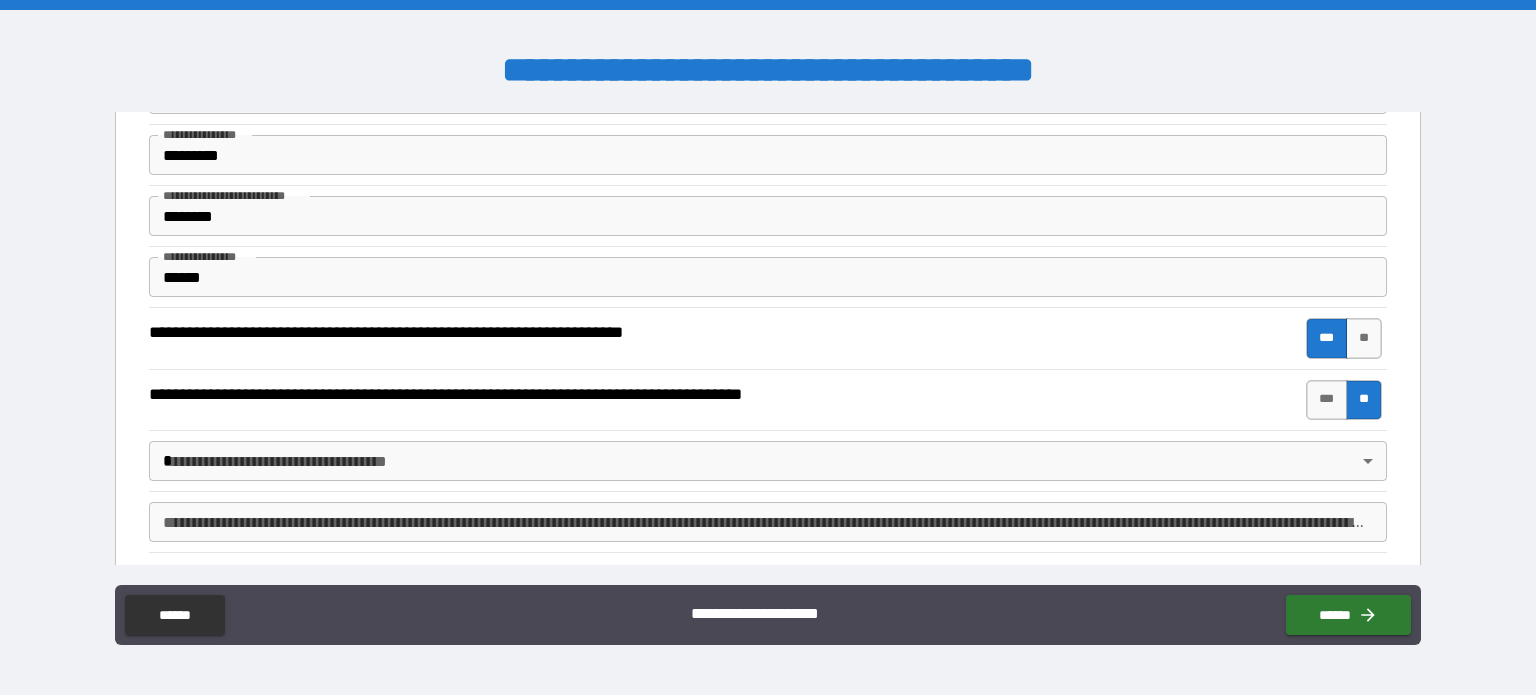 scroll, scrollTop: 800, scrollLeft: 0, axis: vertical 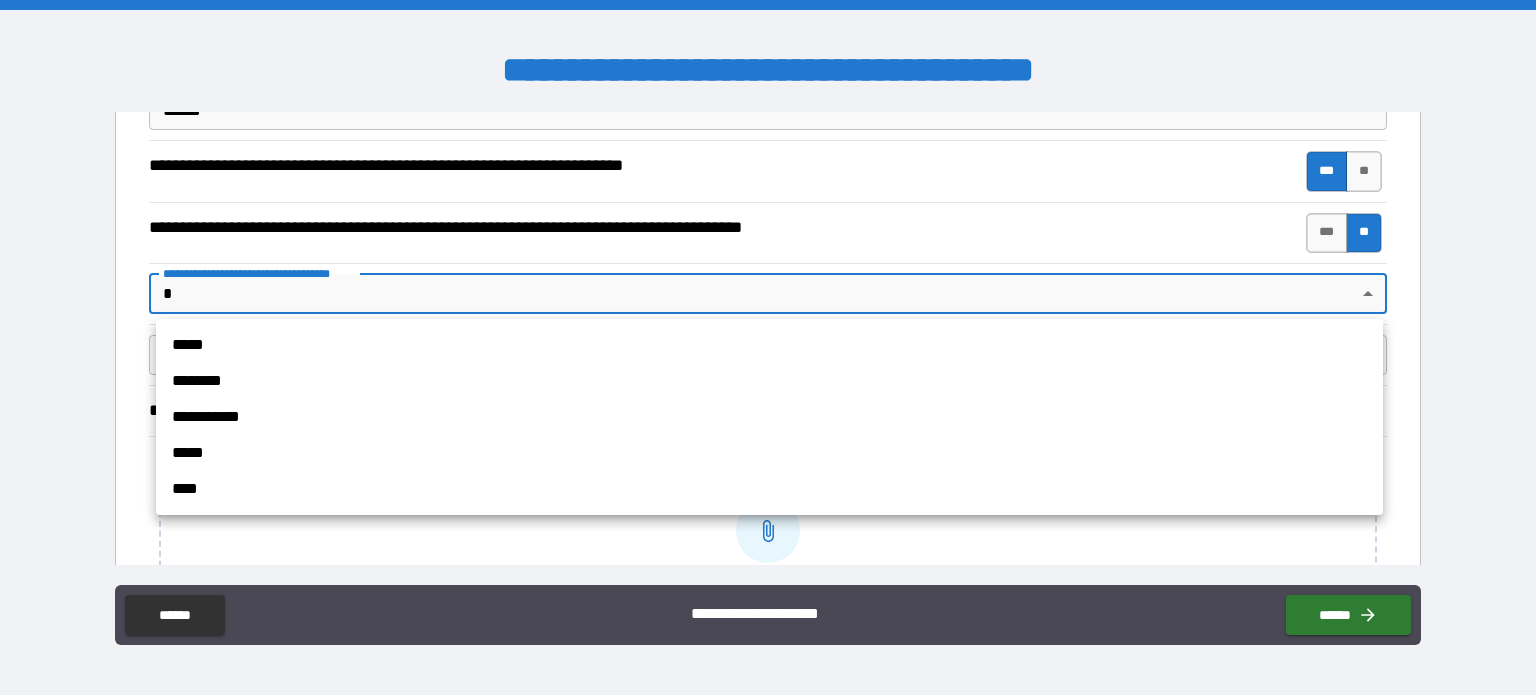 click on "**********" at bounding box center [768, 347] 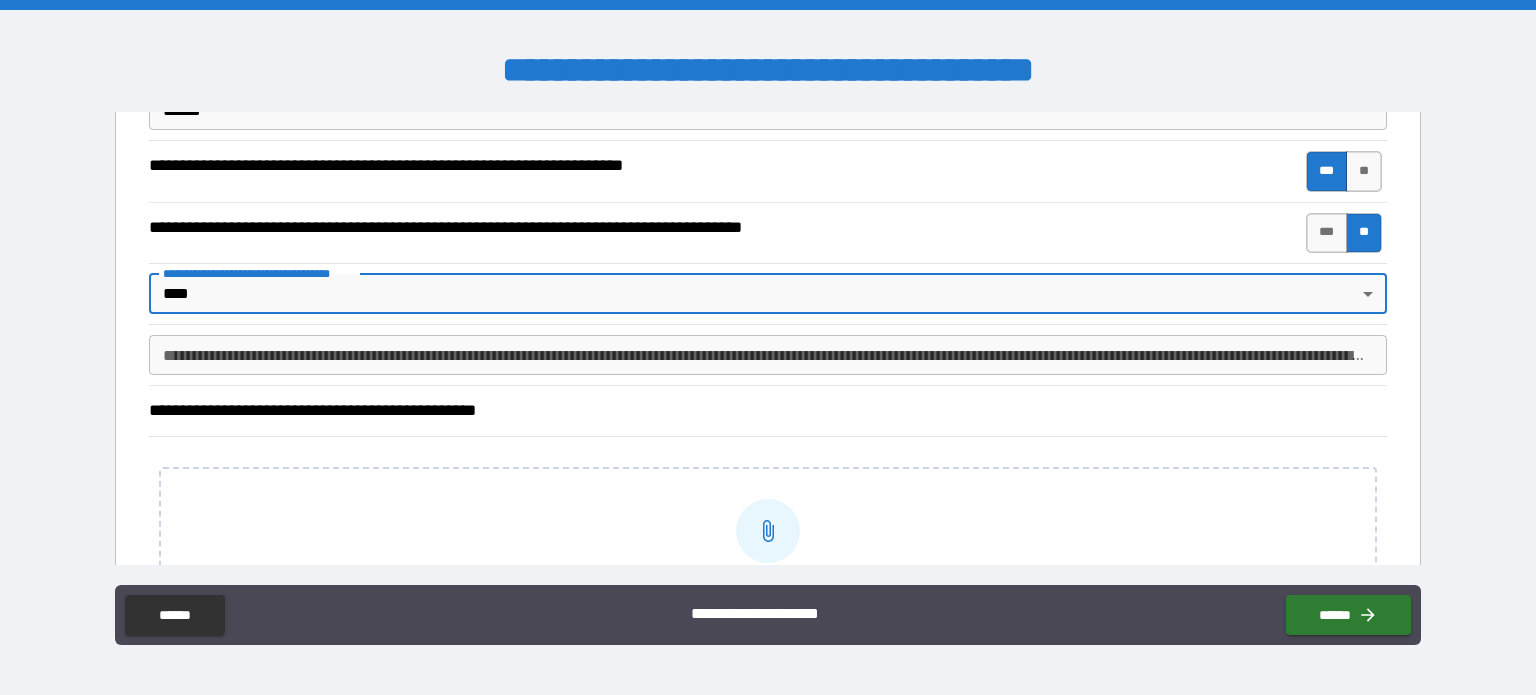 click on "**********" at bounding box center (768, 355) 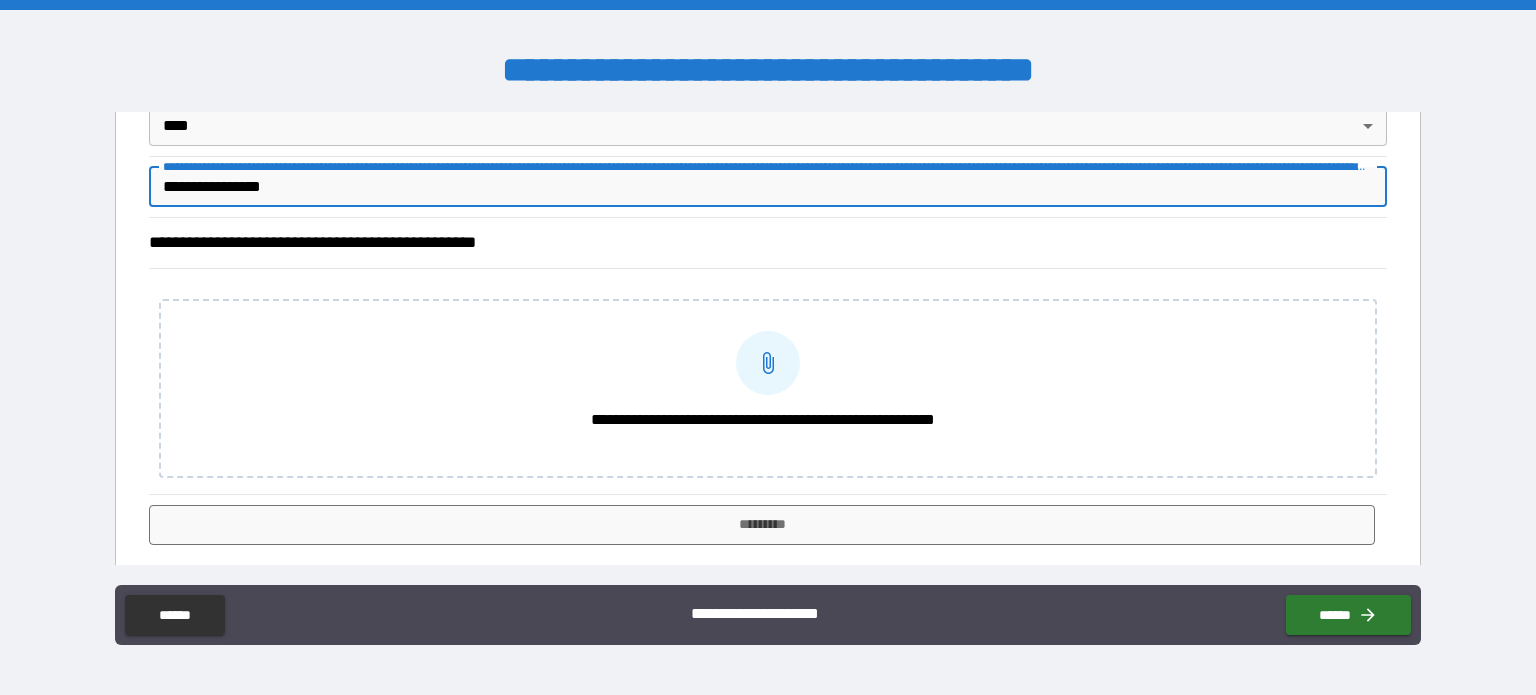 scroll, scrollTop: 974, scrollLeft: 0, axis: vertical 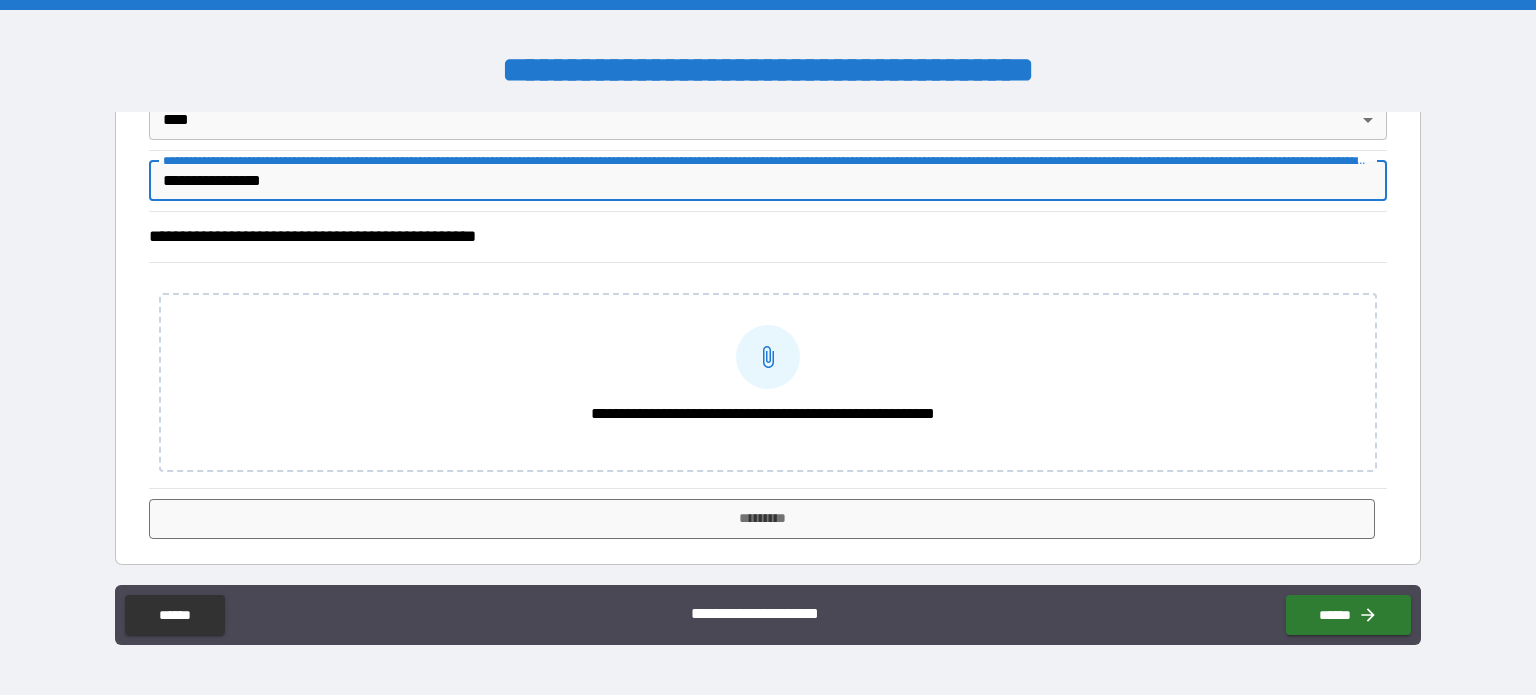 type on "**********" 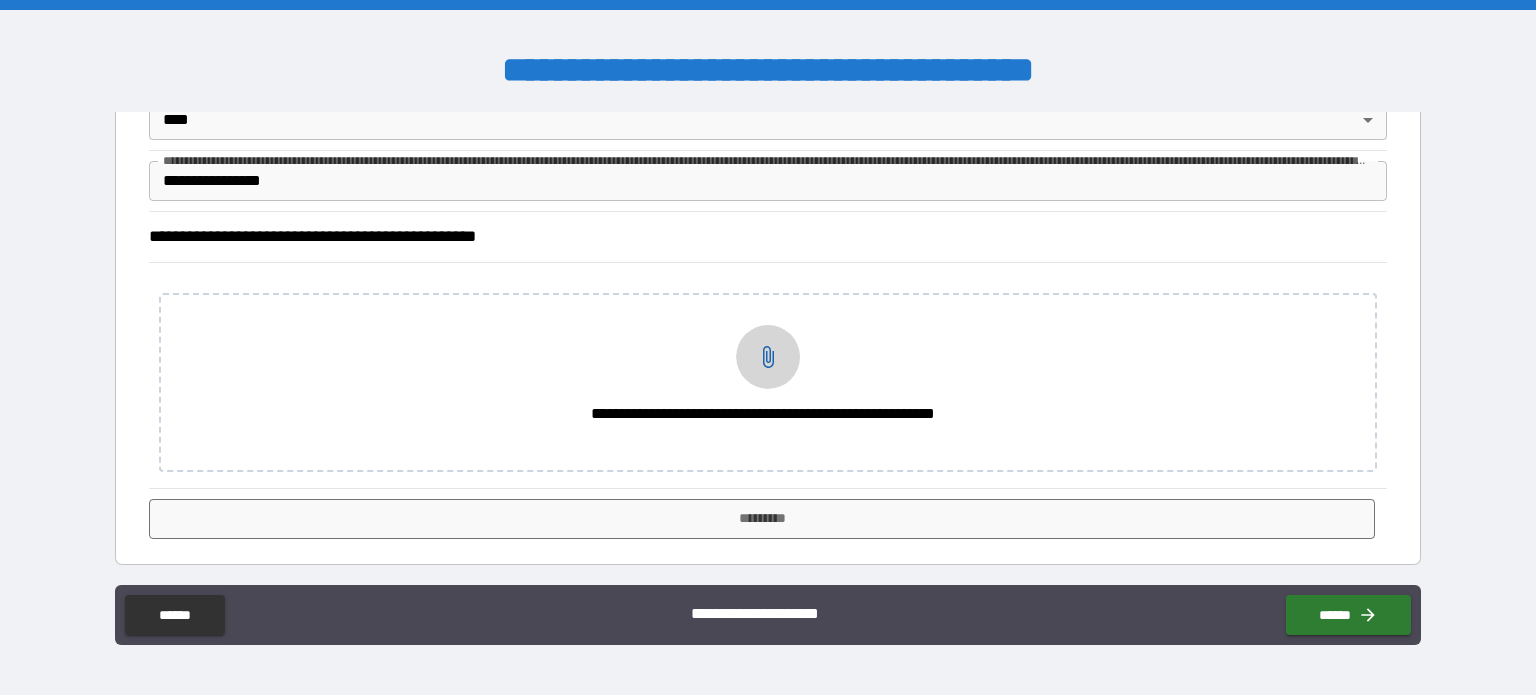 click 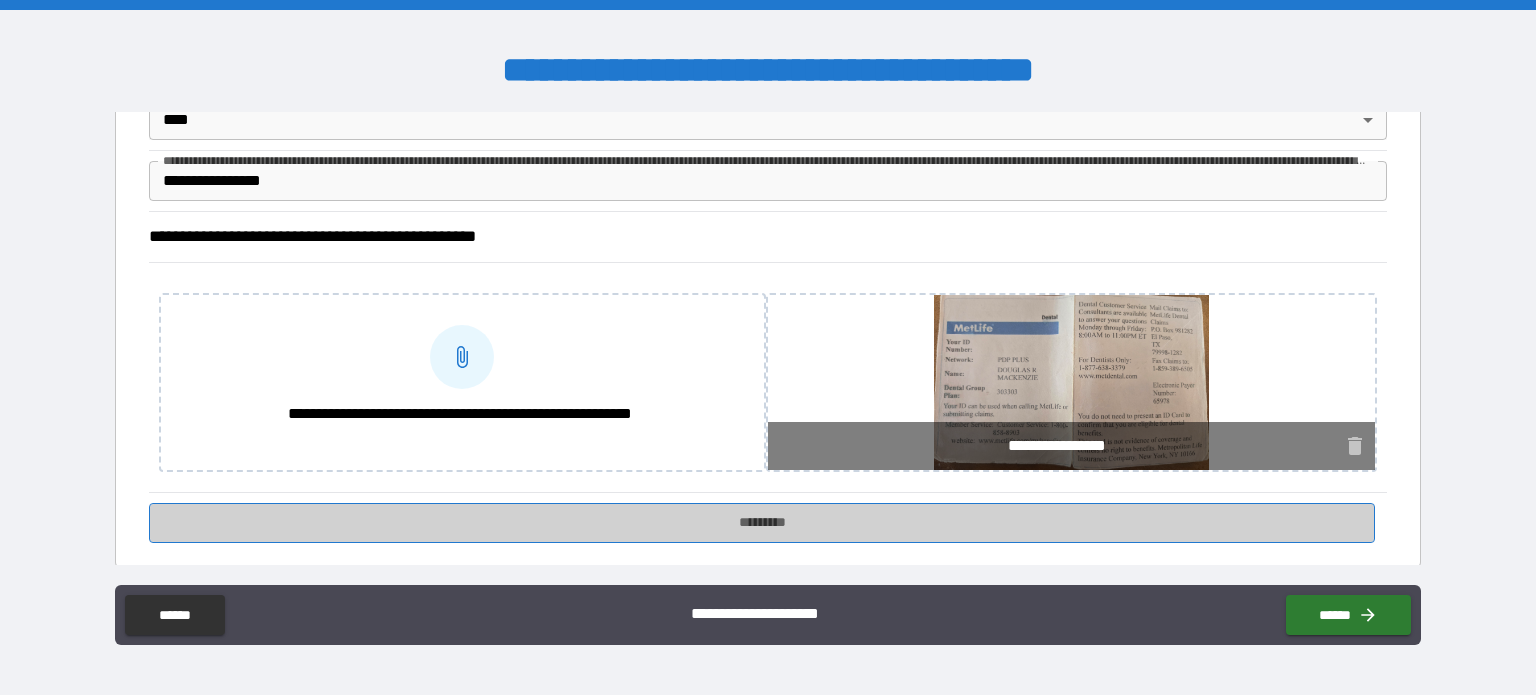 click on "*********" at bounding box center [762, 523] 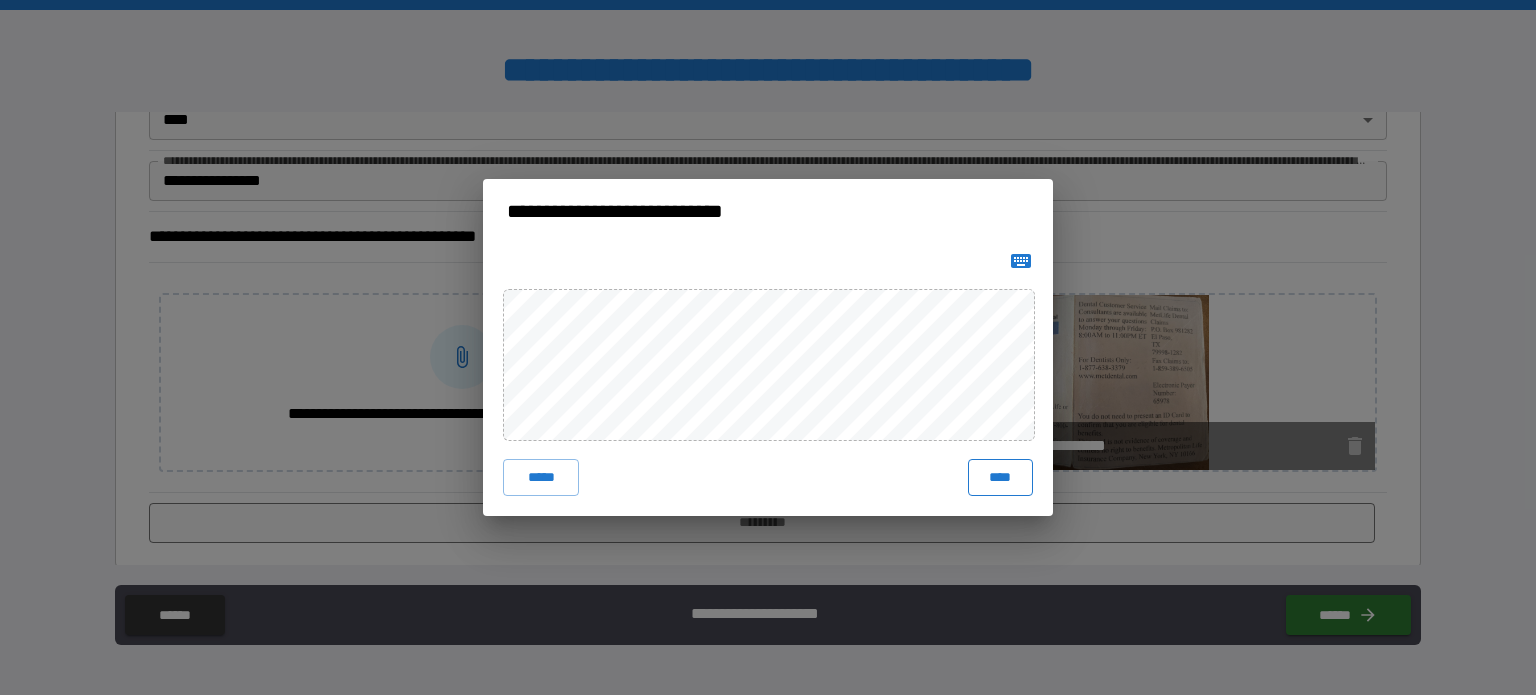 click on "****" at bounding box center [1000, 477] 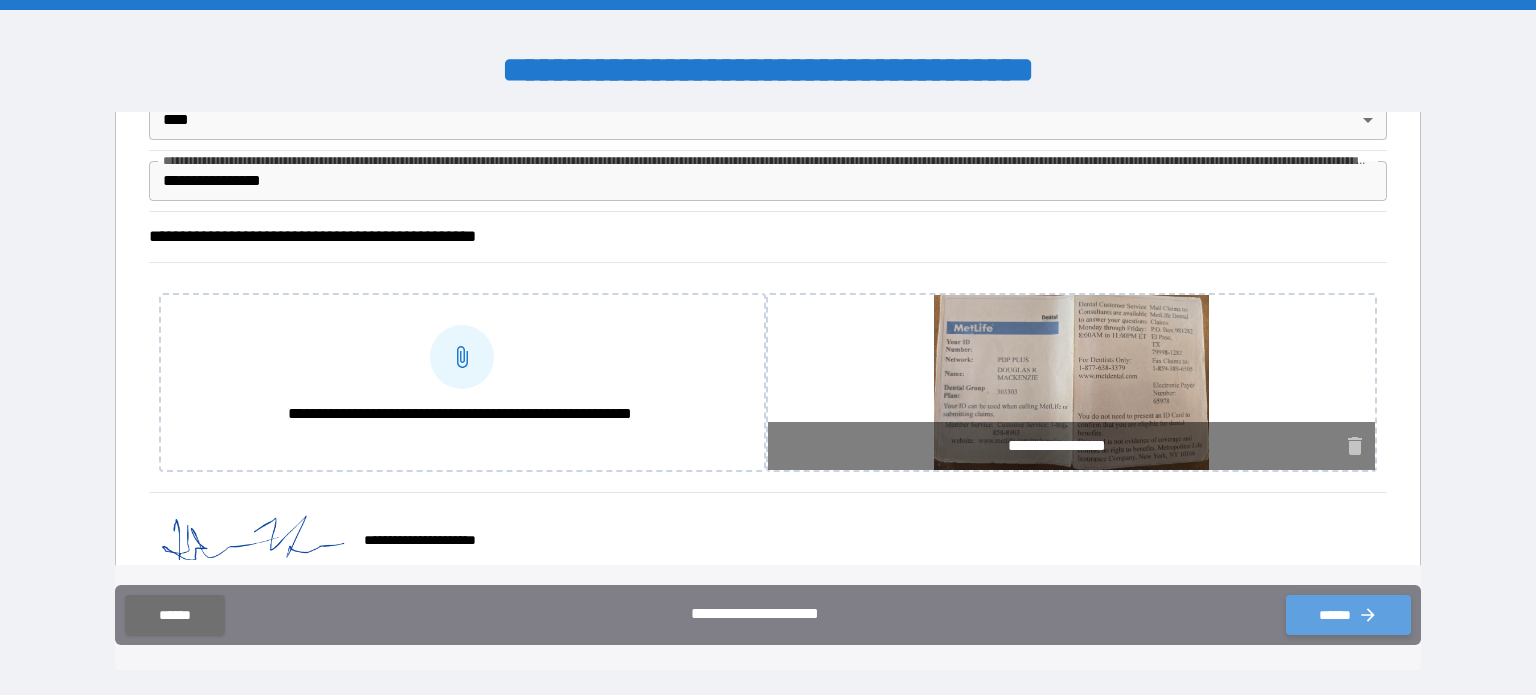 click on "******" at bounding box center [1348, 615] 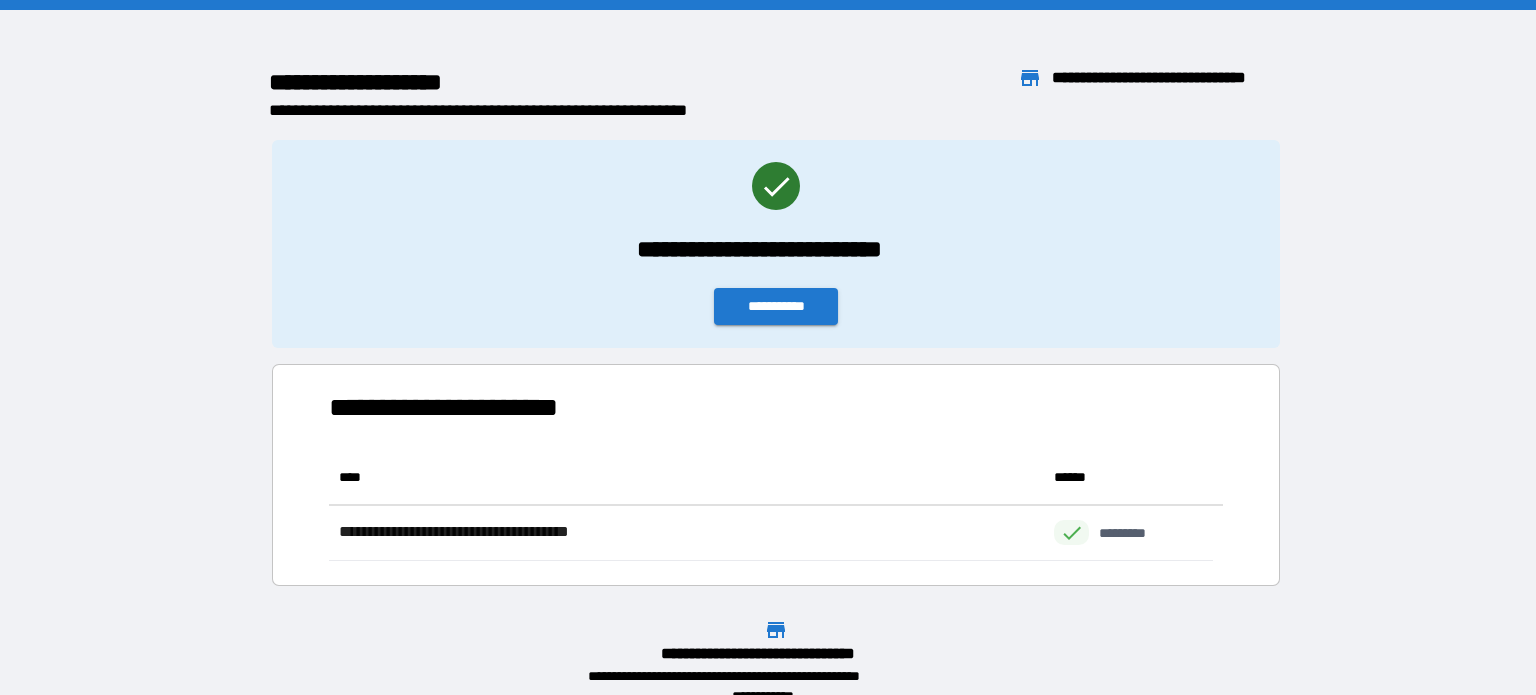 scroll, scrollTop: 96, scrollLeft: 869, axis: both 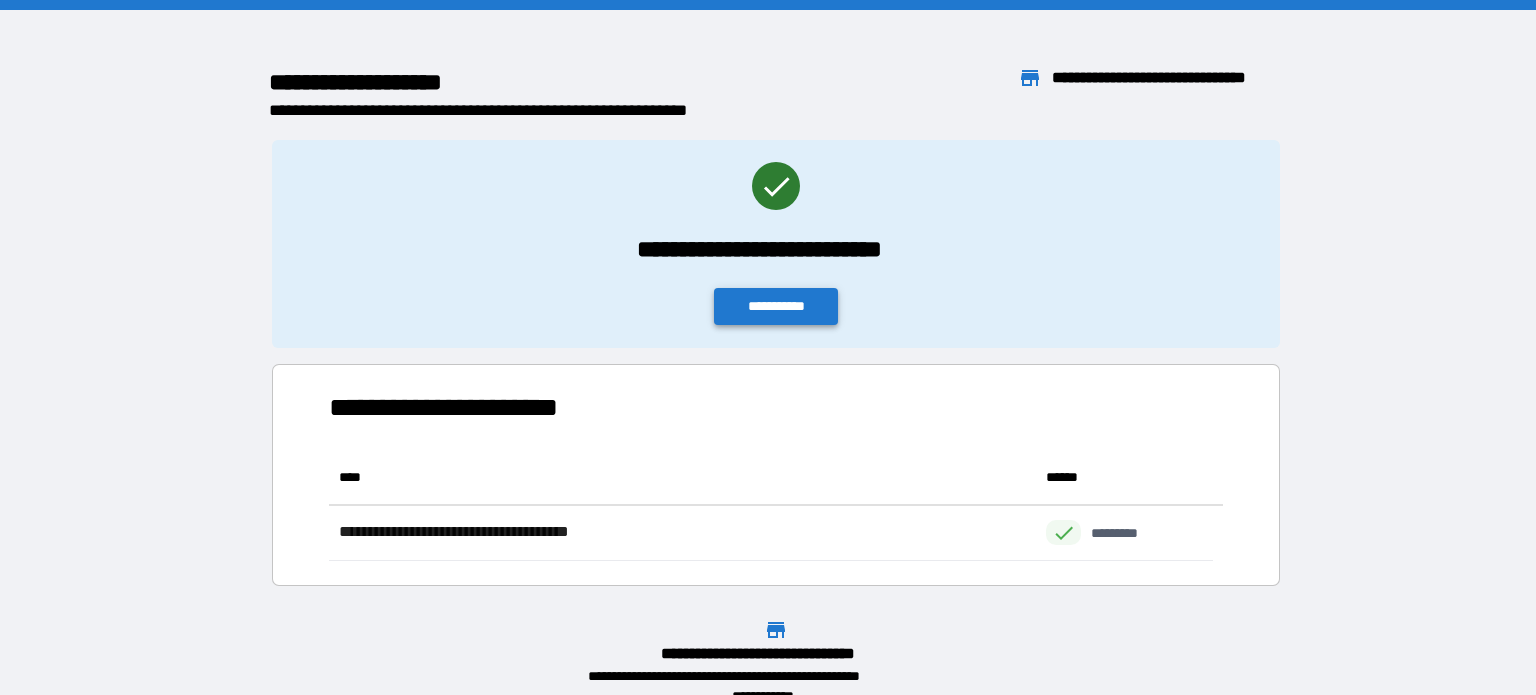 click on "**********" at bounding box center (776, 306) 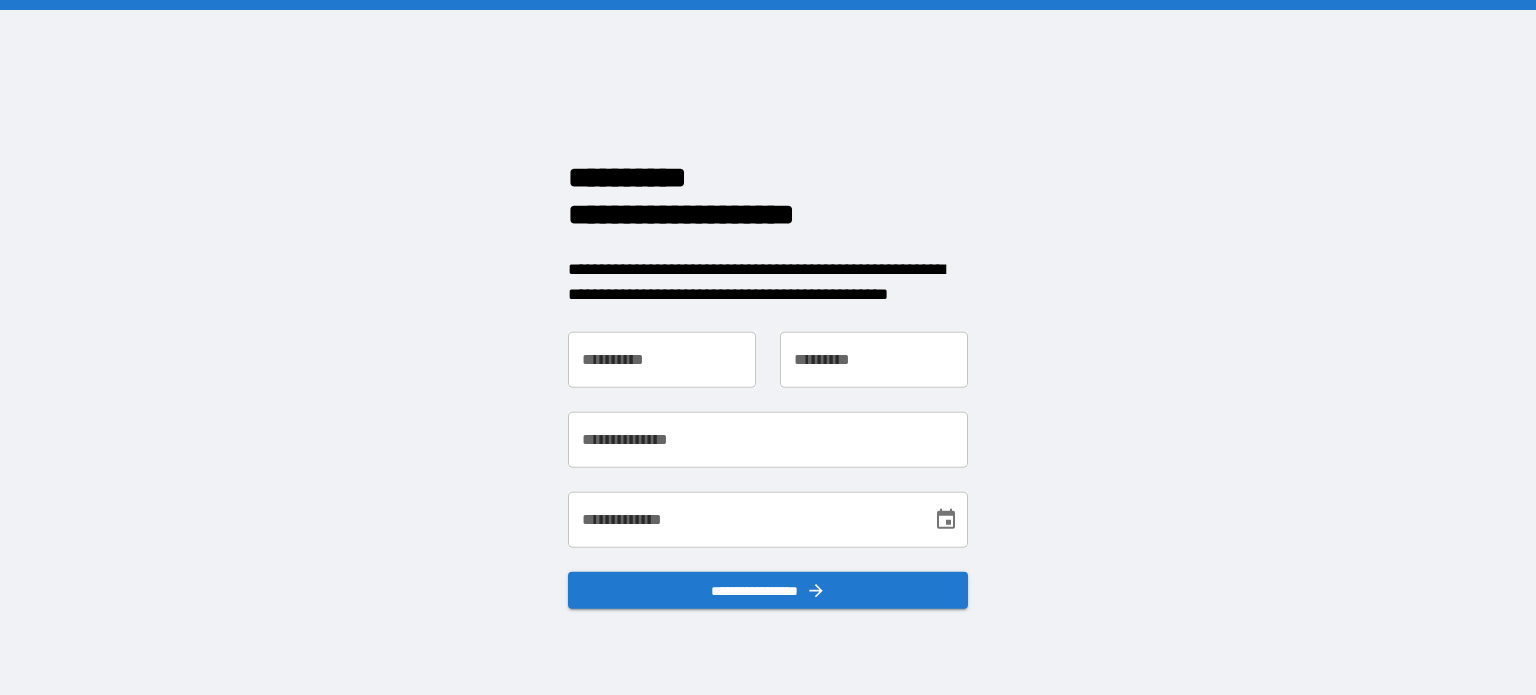 scroll, scrollTop: 0, scrollLeft: 0, axis: both 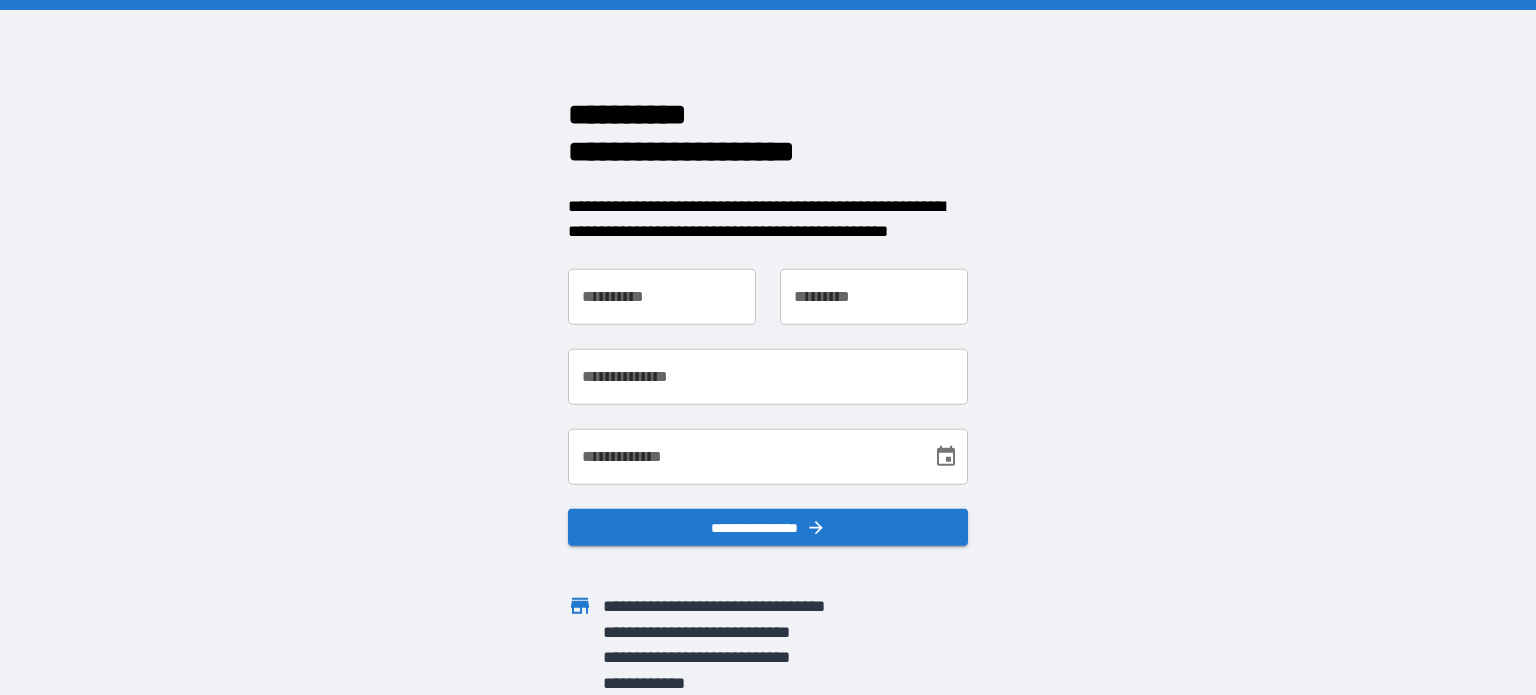 click on "**********" at bounding box center [662, 296] 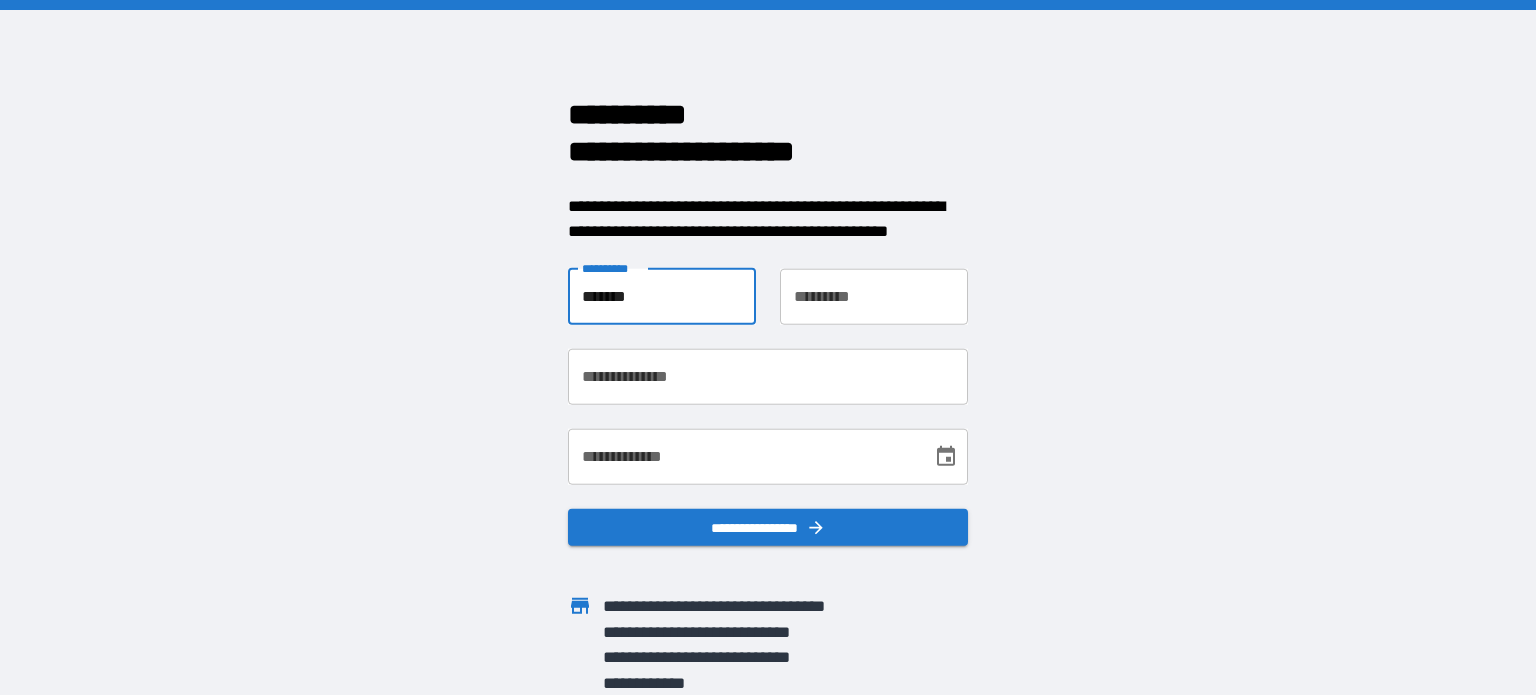 type on "******" 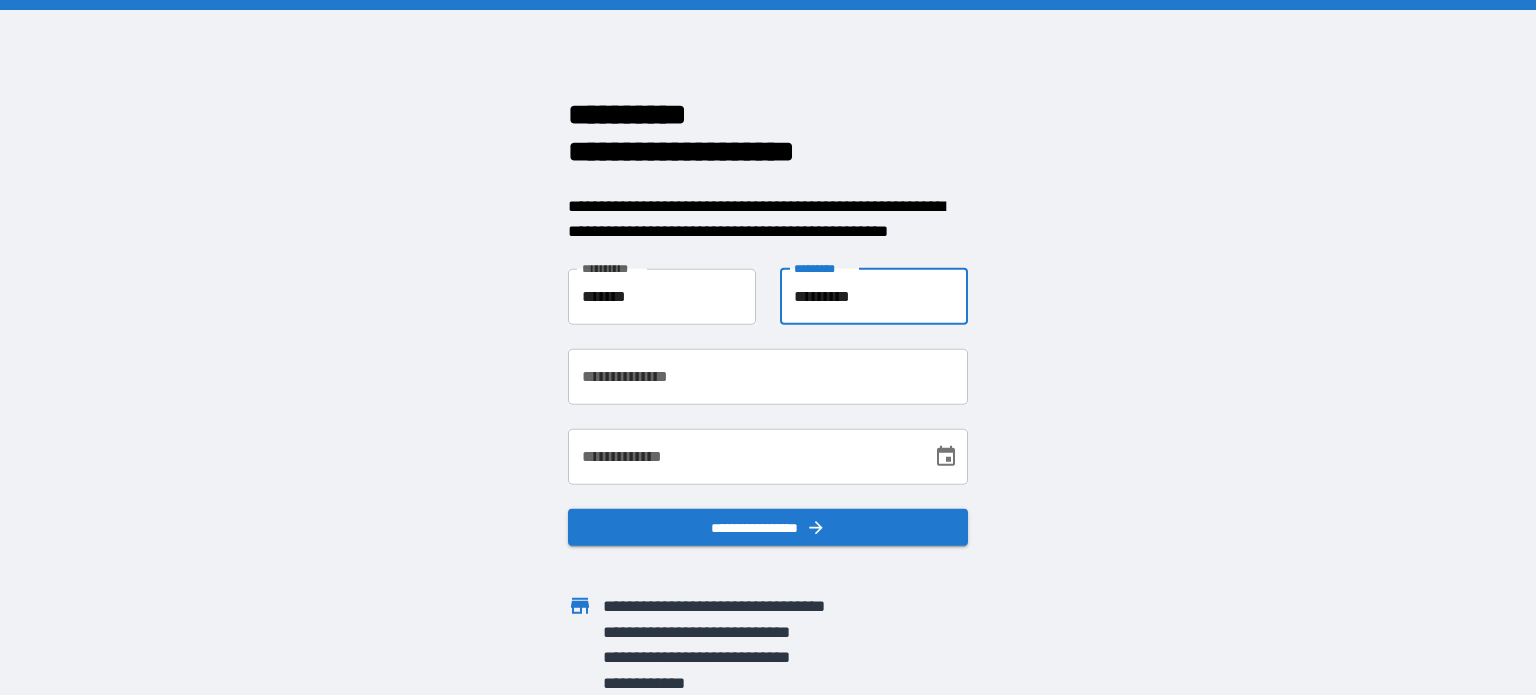 type on "*********" 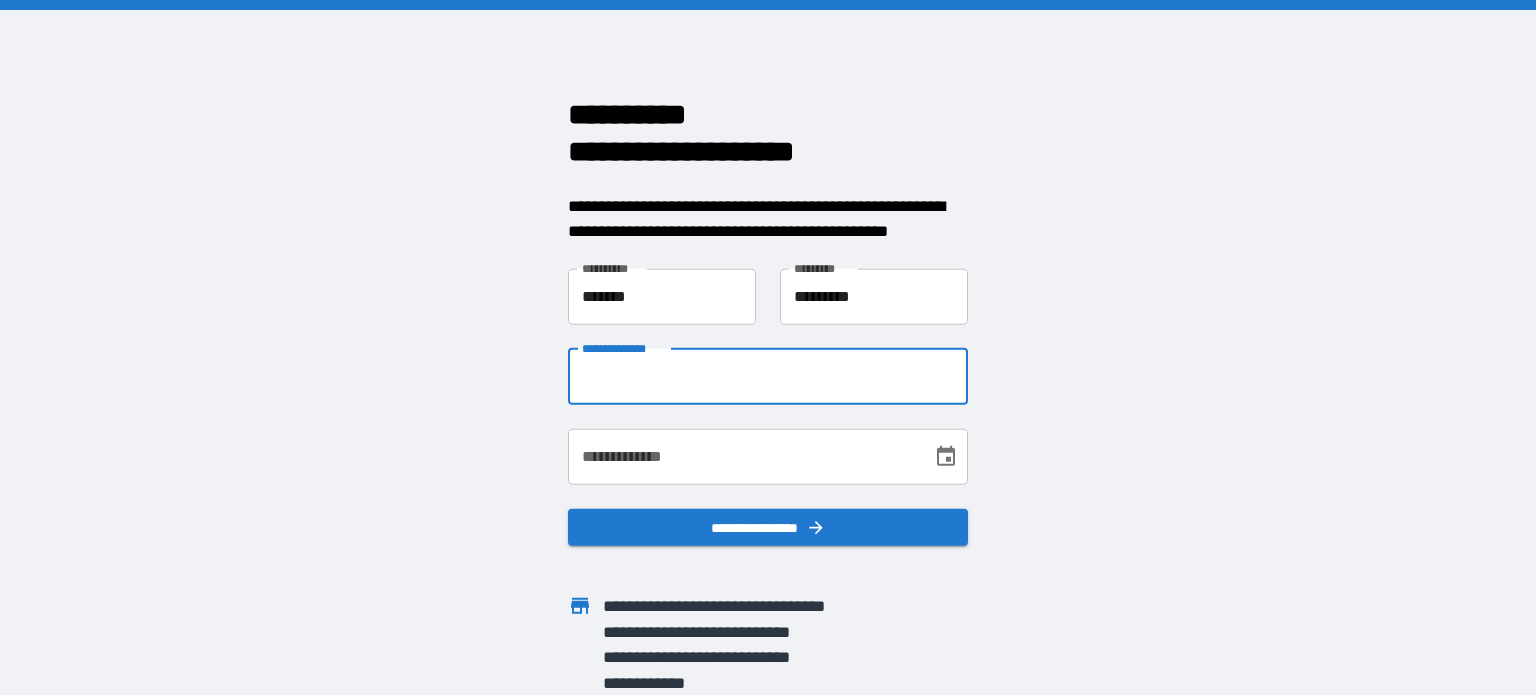 type on "**********" 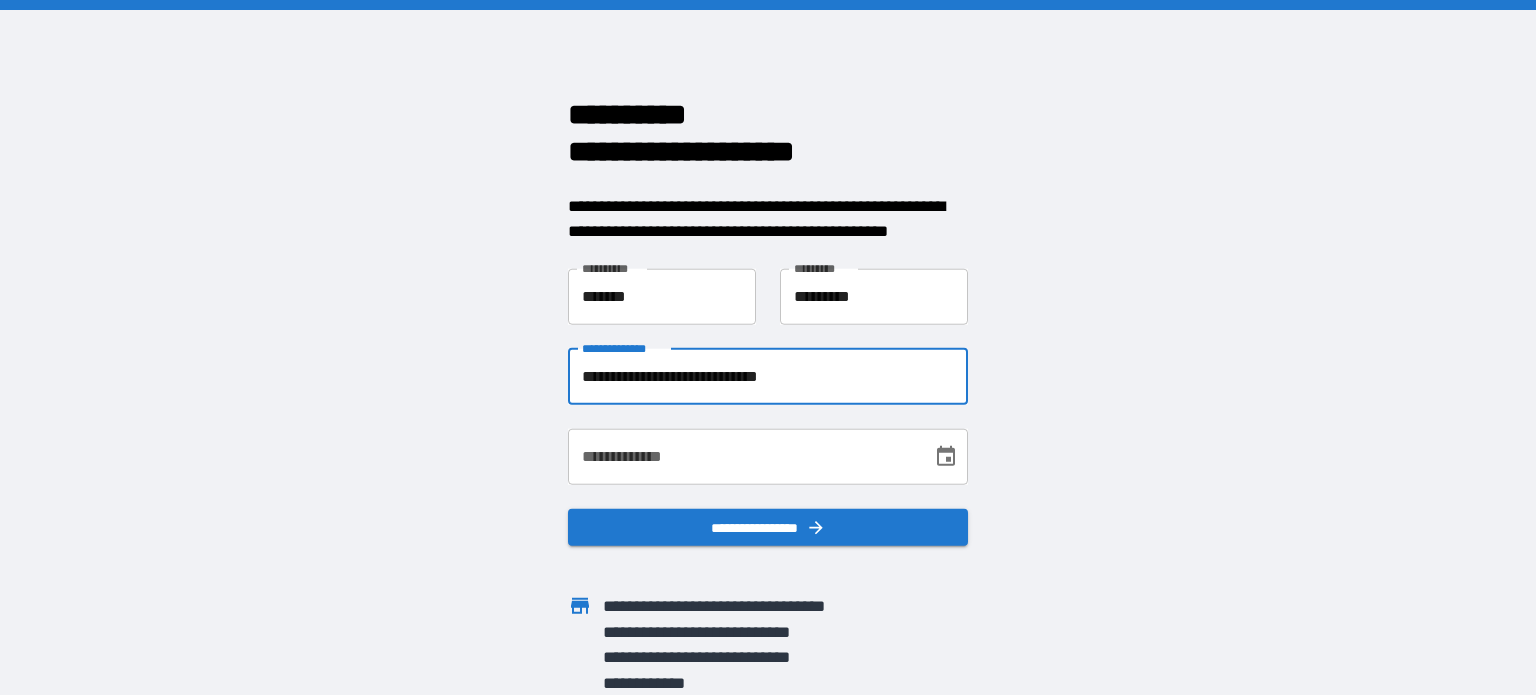 click on "**********" at bounding box center [743, 456] 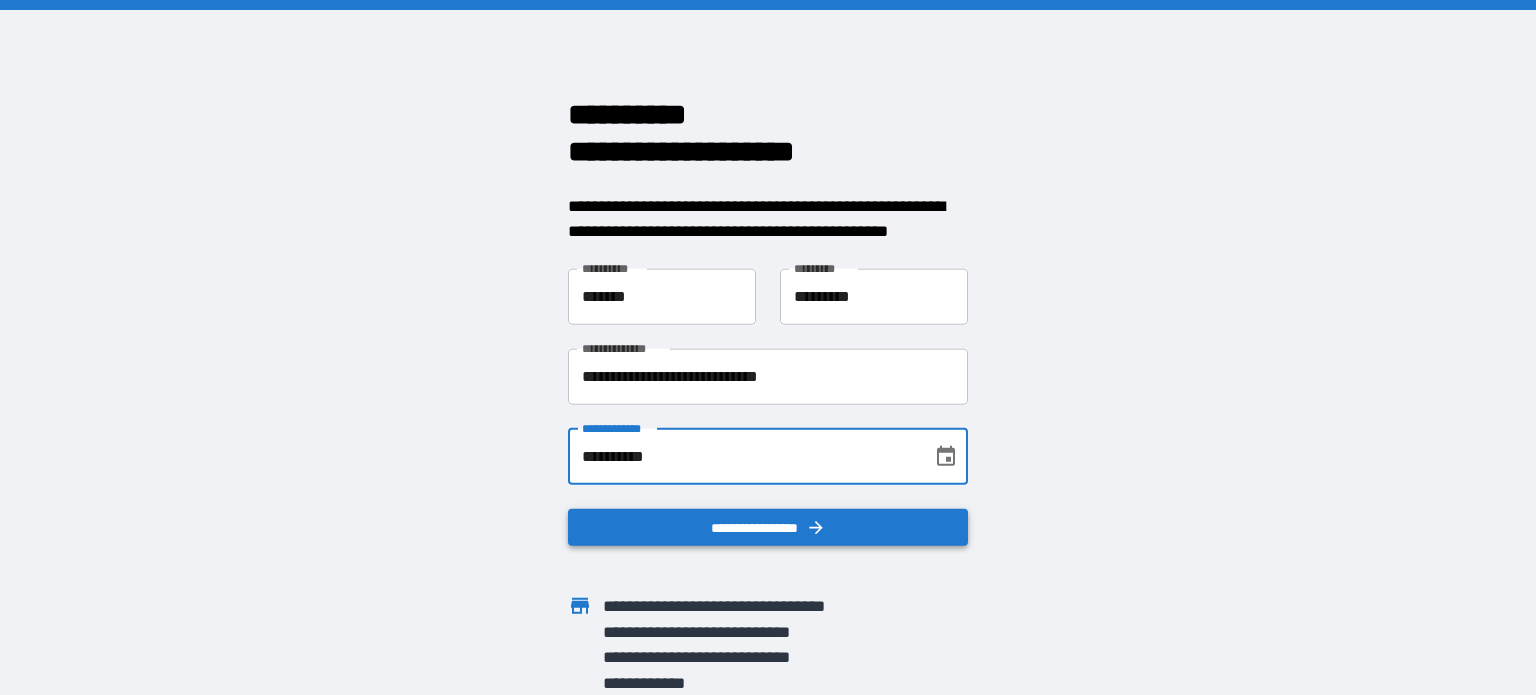 type on "**********" 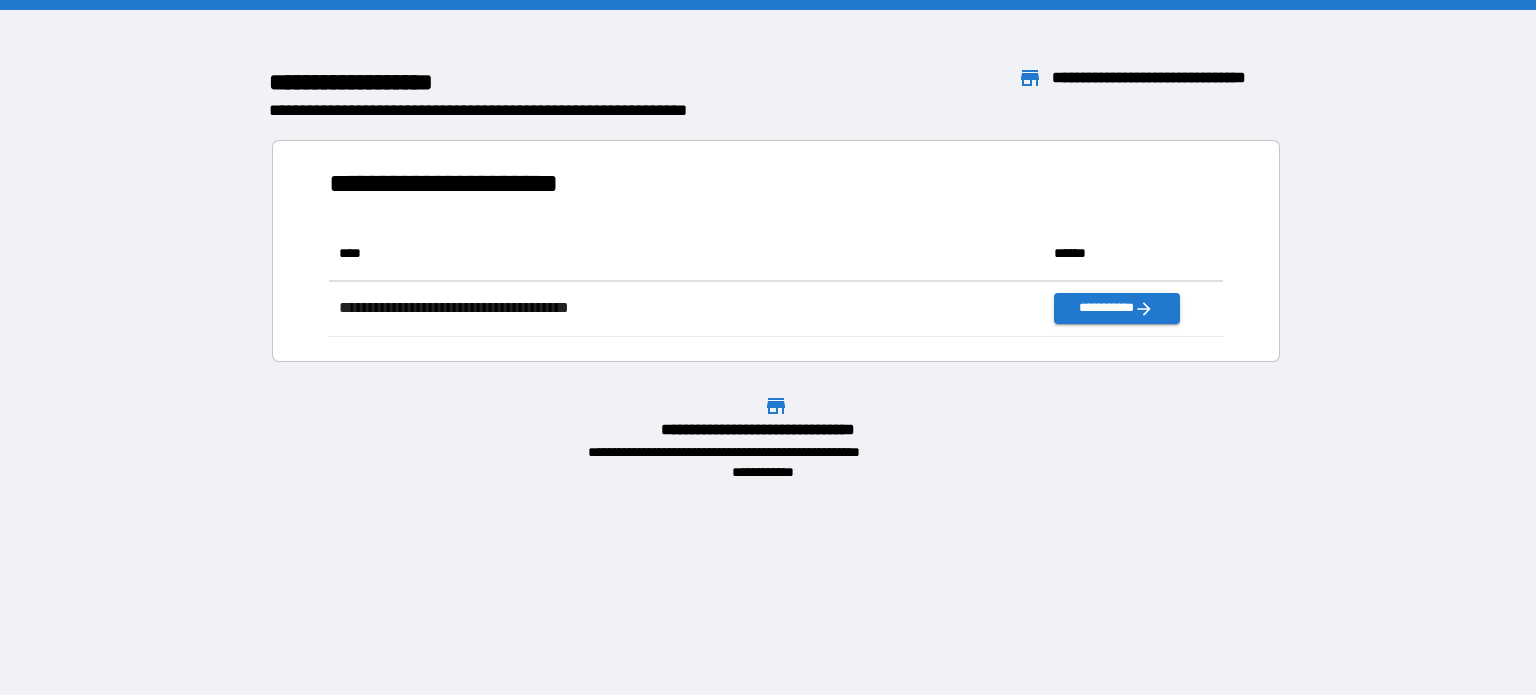 scroll, scrollTop: 16, scrollLeft: 16, axis: both 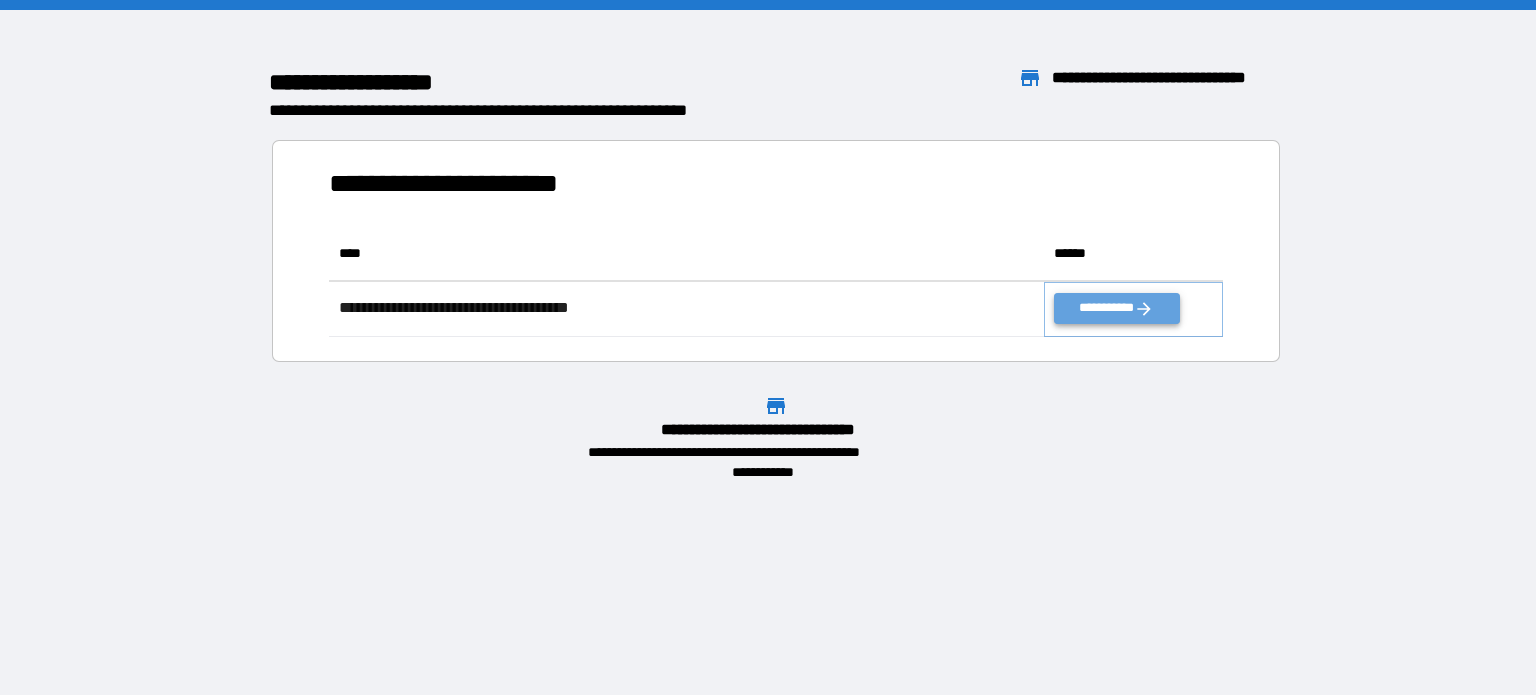 click on "**********" at bounding box center (1116, 308) 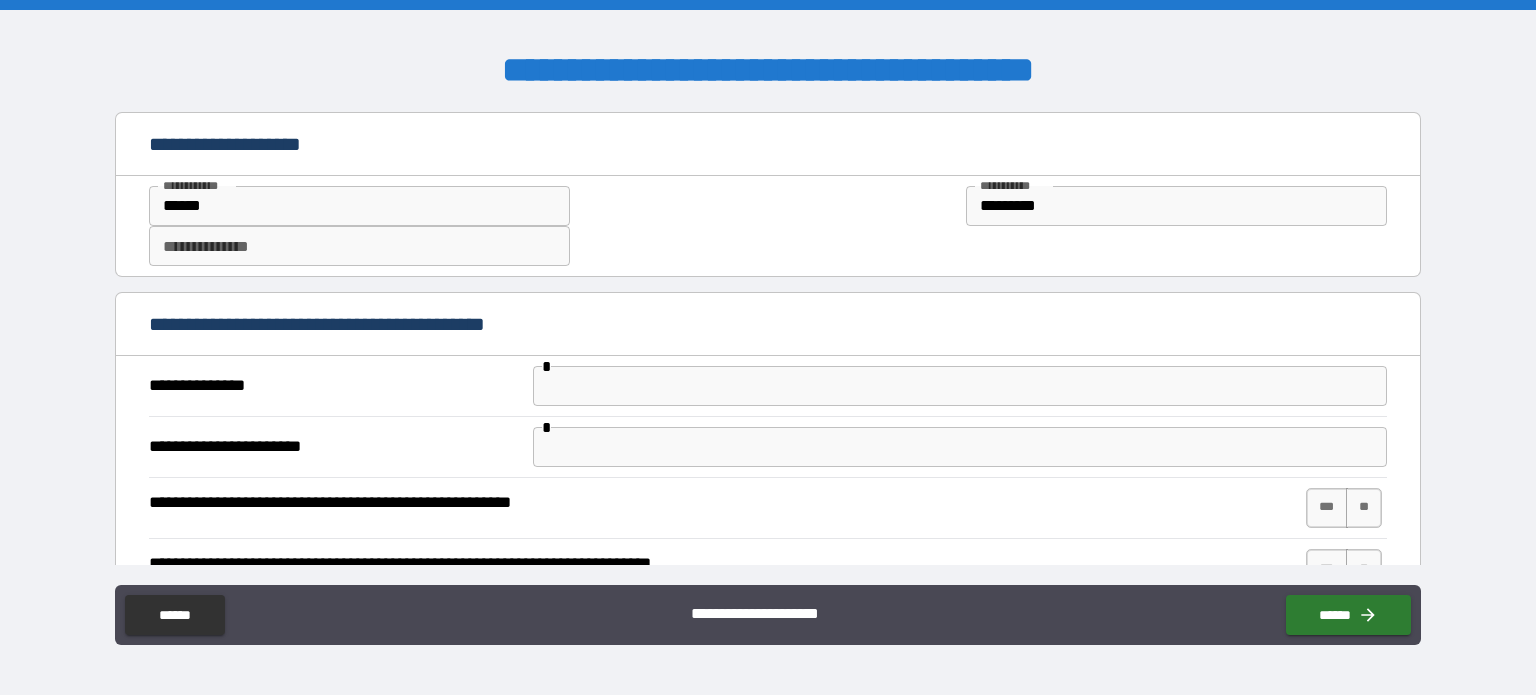 click on "**********" at bounding box center [359, 246] 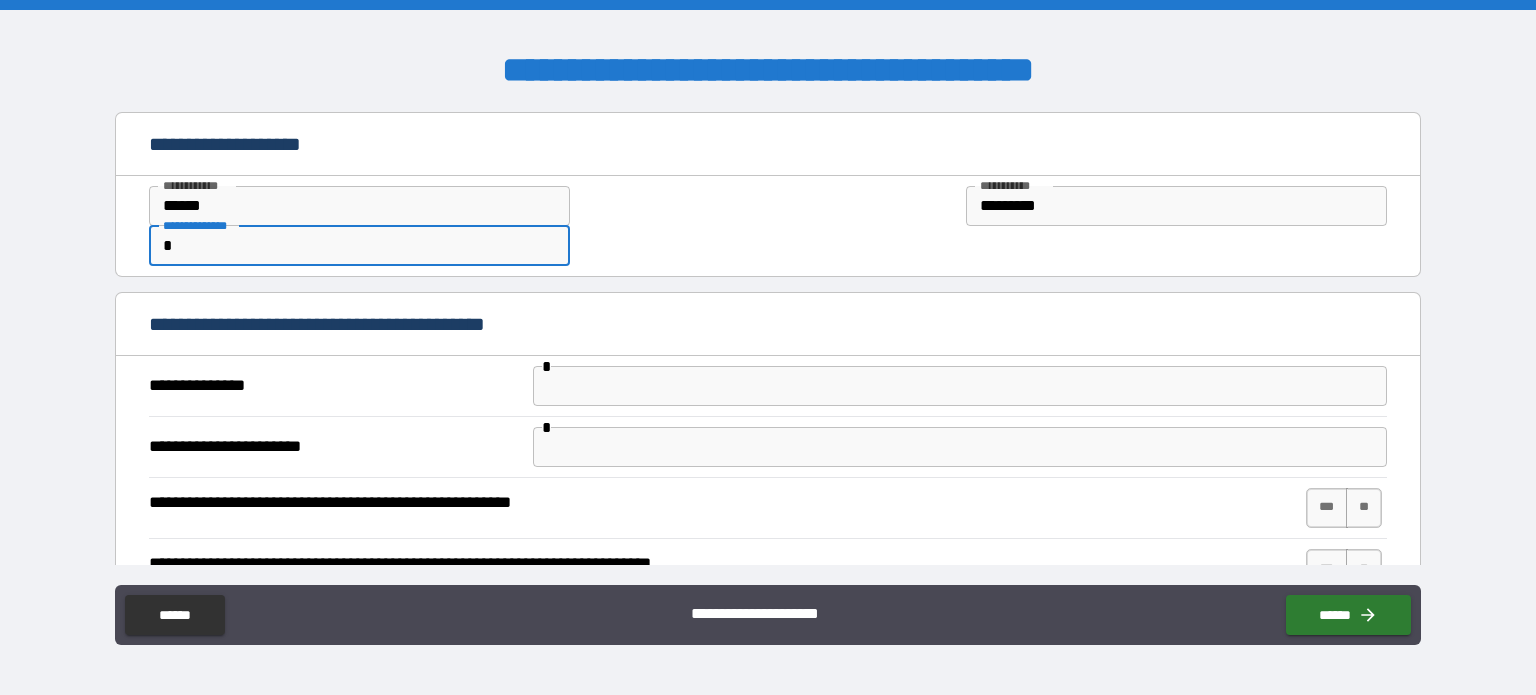 type on "*" 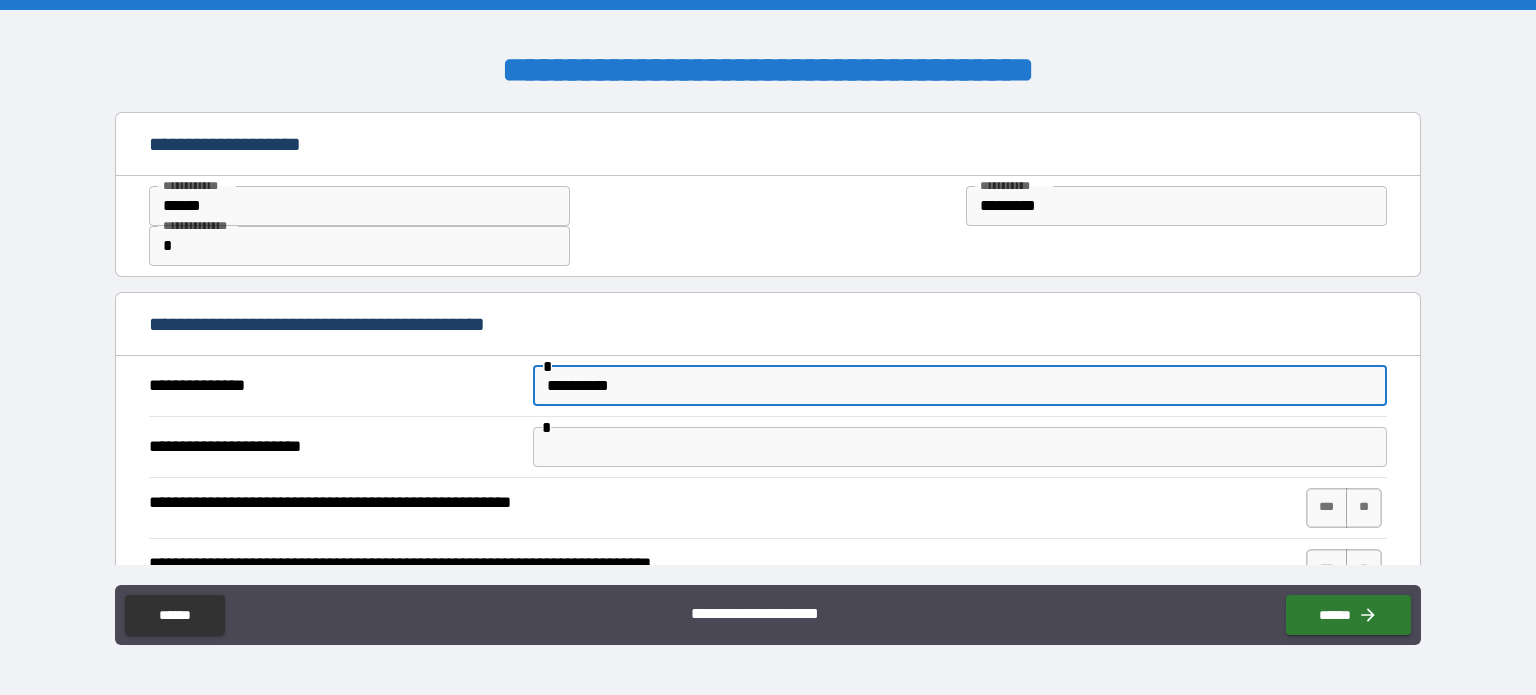 type on "**********" 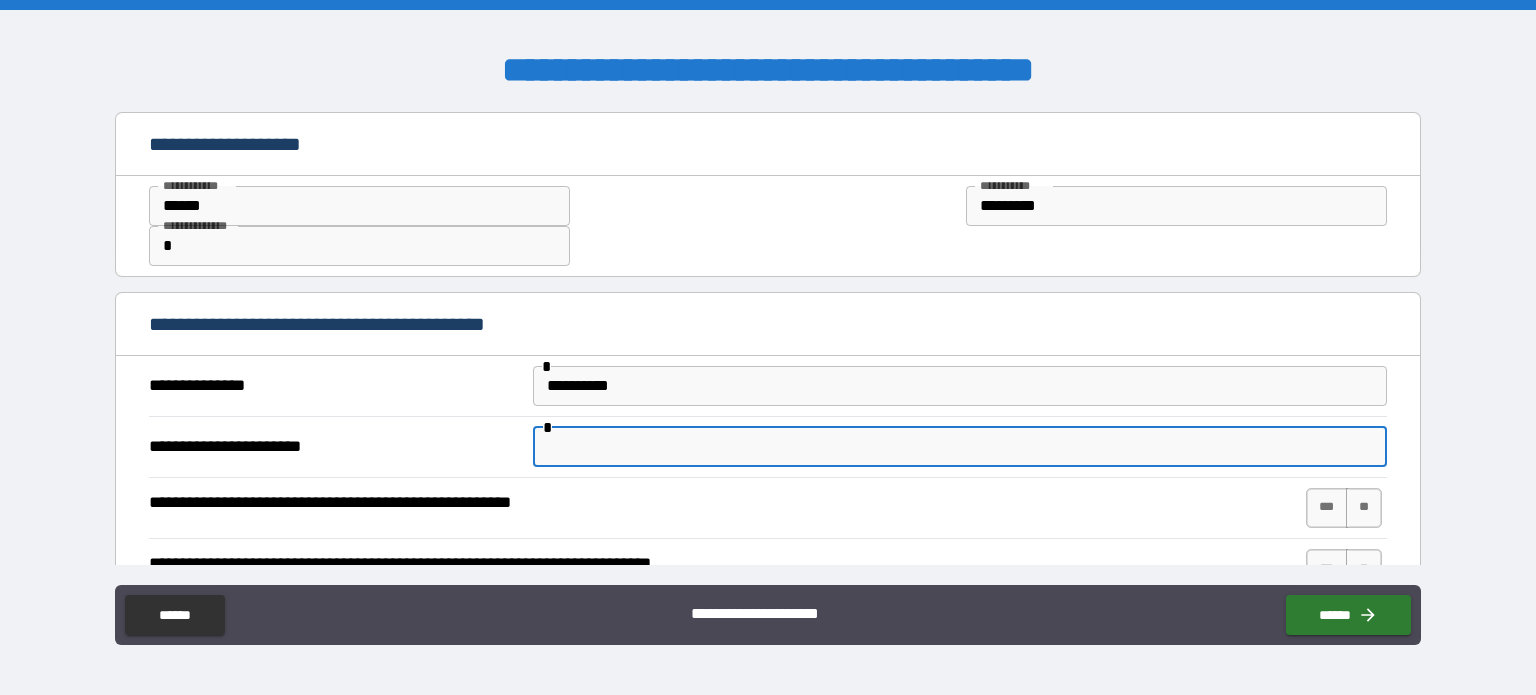 click at bounding box center (960, 447) 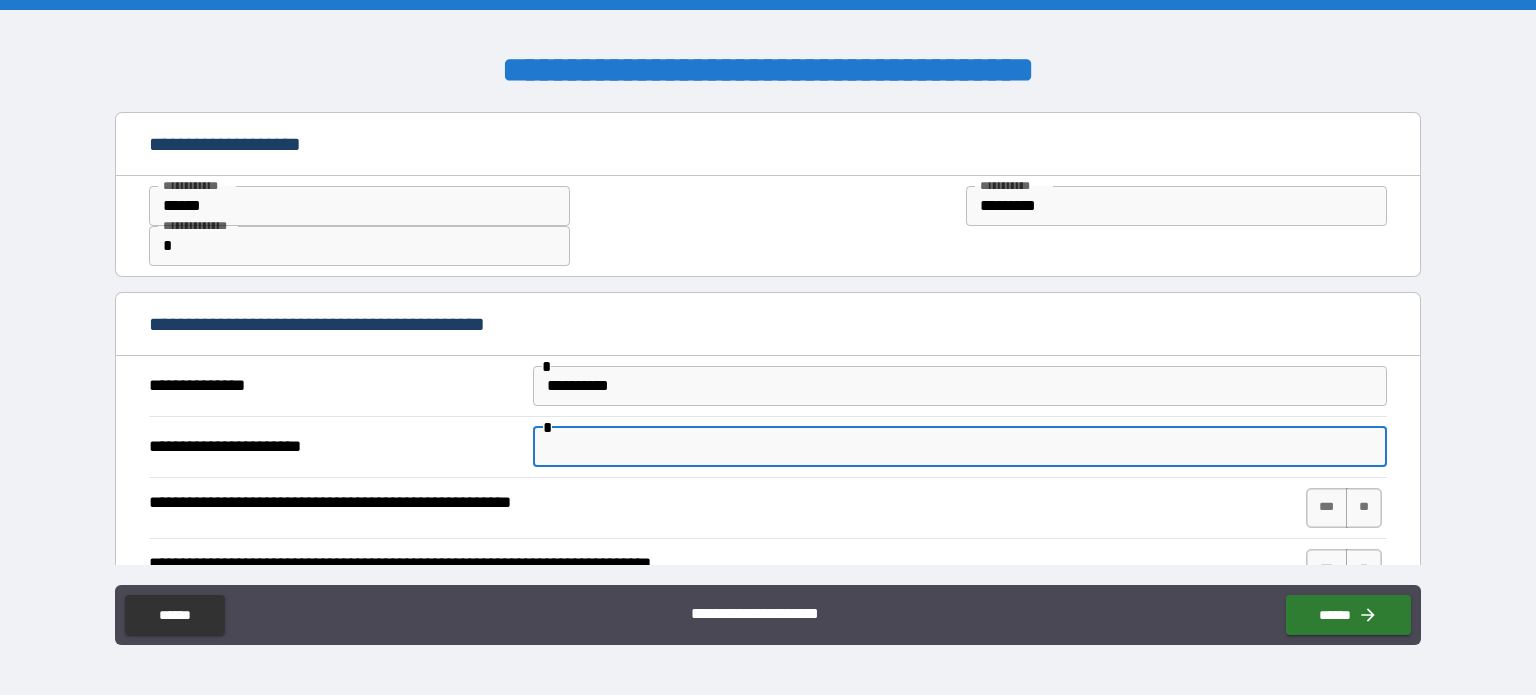 type on "**********" 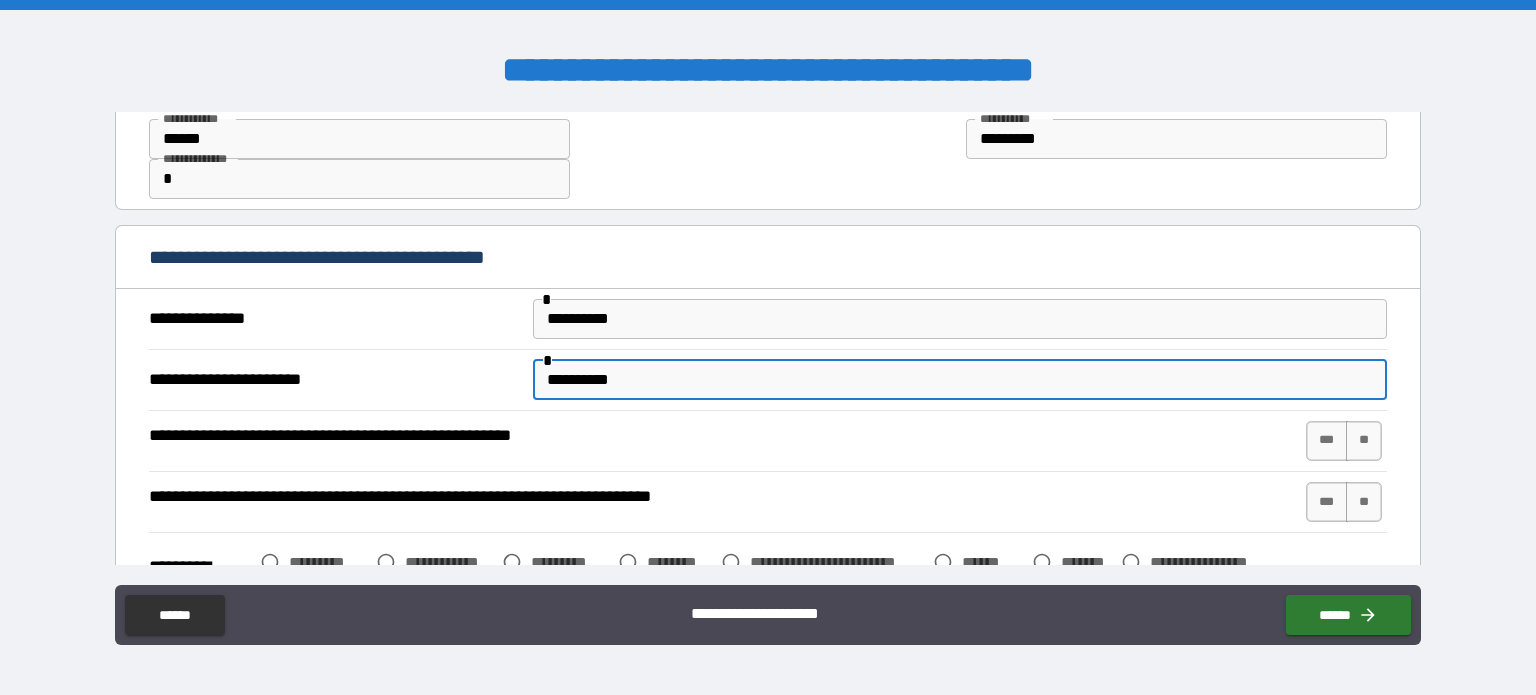 scroll, scrollTop: 100, scrollLeft: 0, axis: vertical 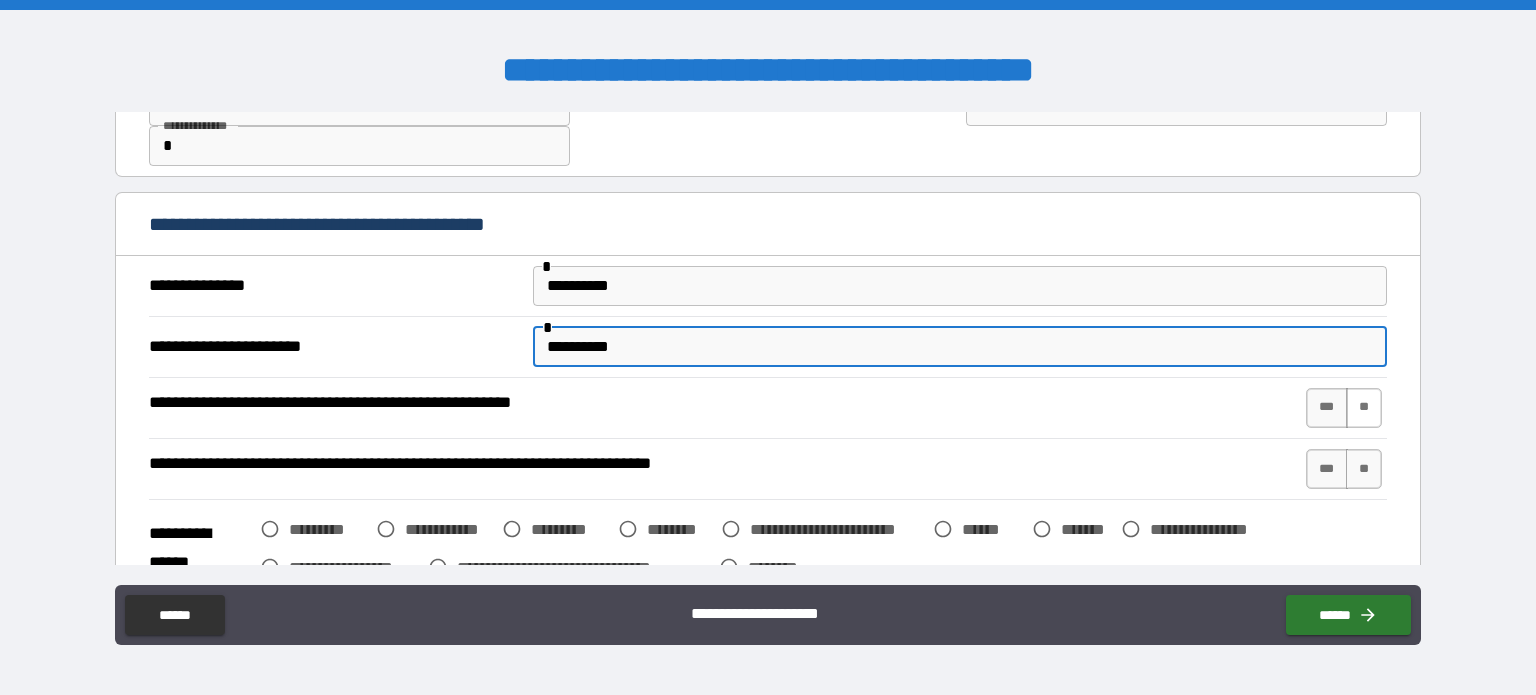 click on "**" at bounding box center (1364, 408) 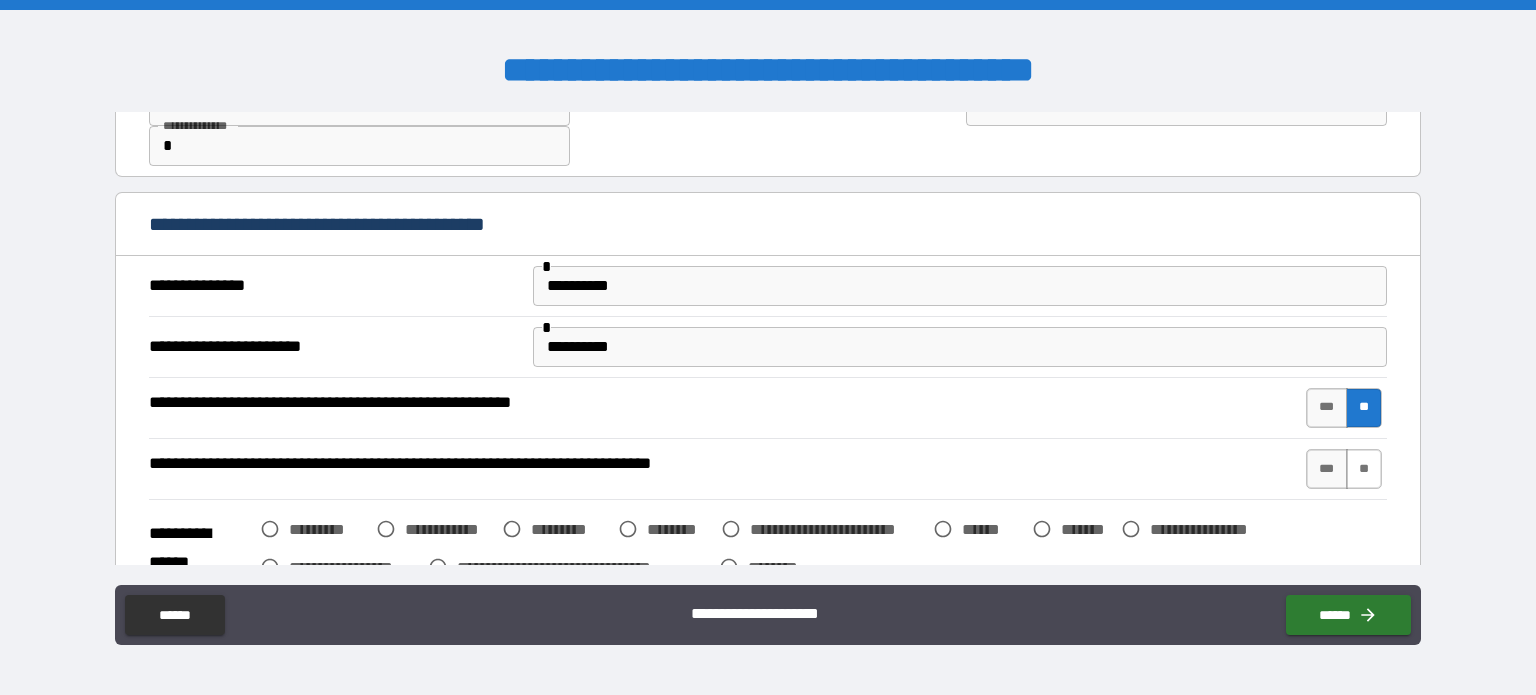 click on "**" at bounding box center [1364, 469] 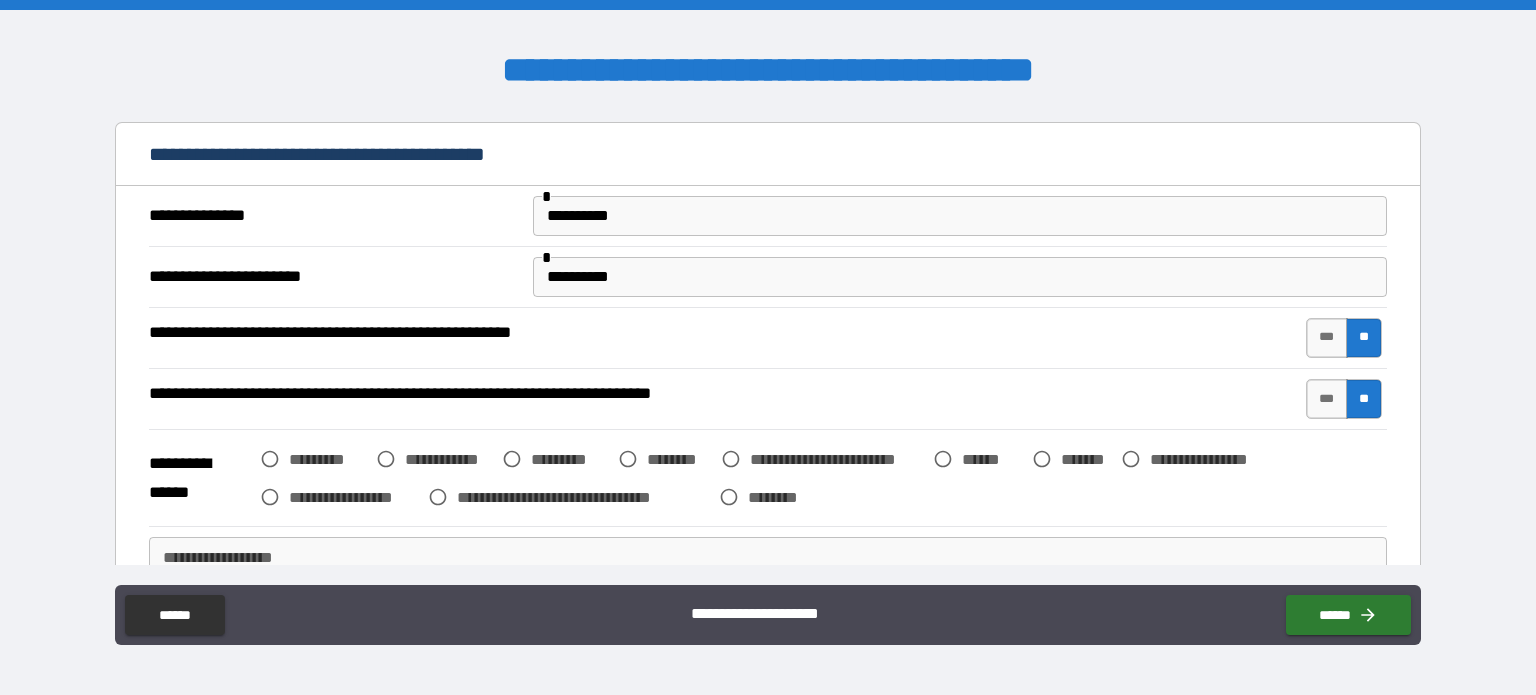 scroll, scrollTop: 200, scrollLeft: 0, axis: vertical 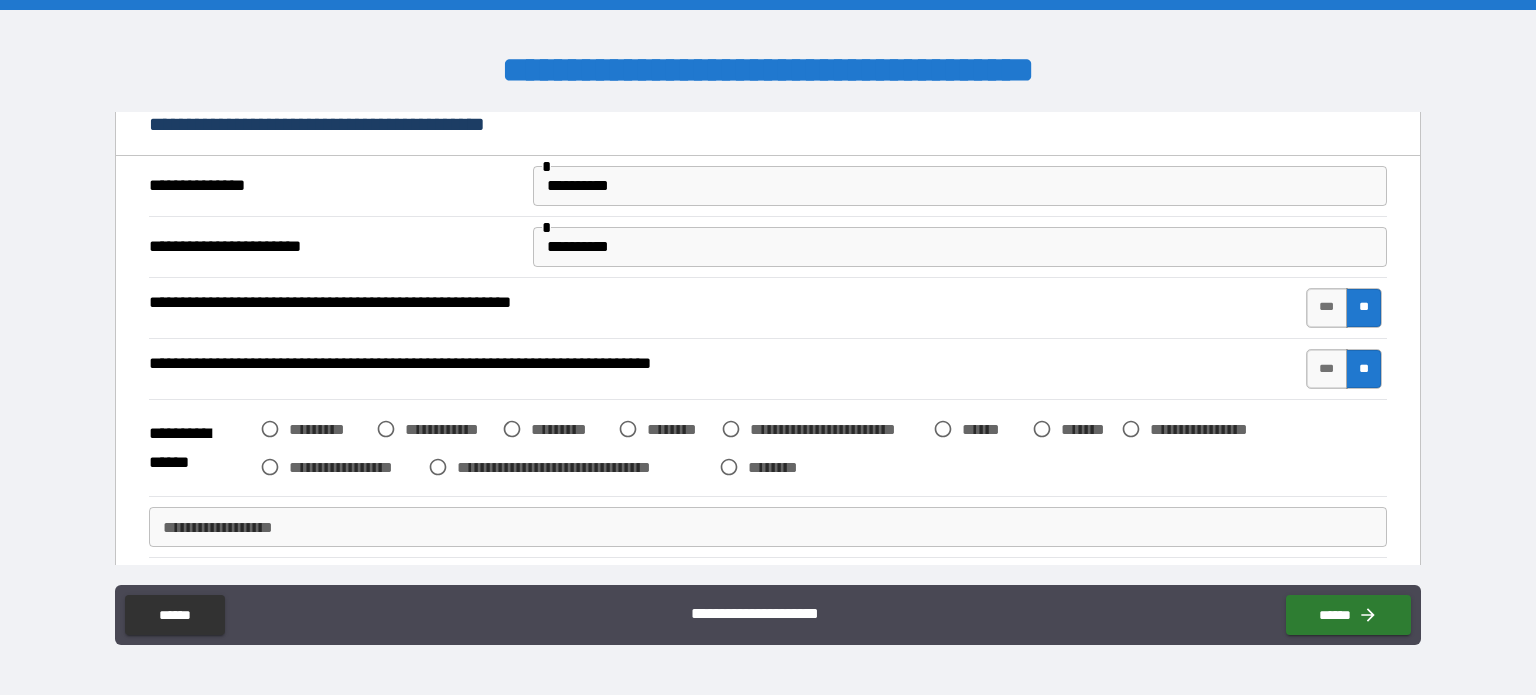 click on "*******" at bounding box center (1086, 429) 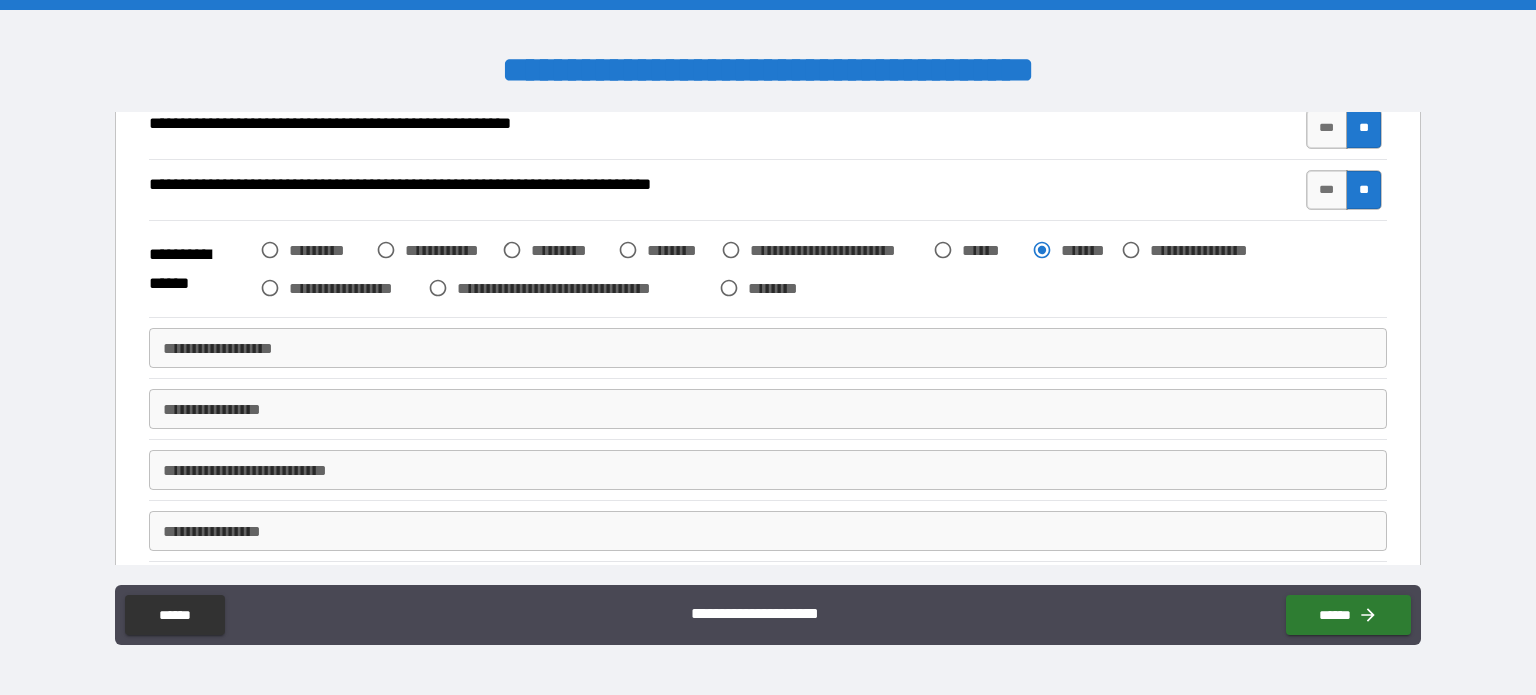 scroll, scrollTop: 400, scrollLeft: 0, axis: vertical 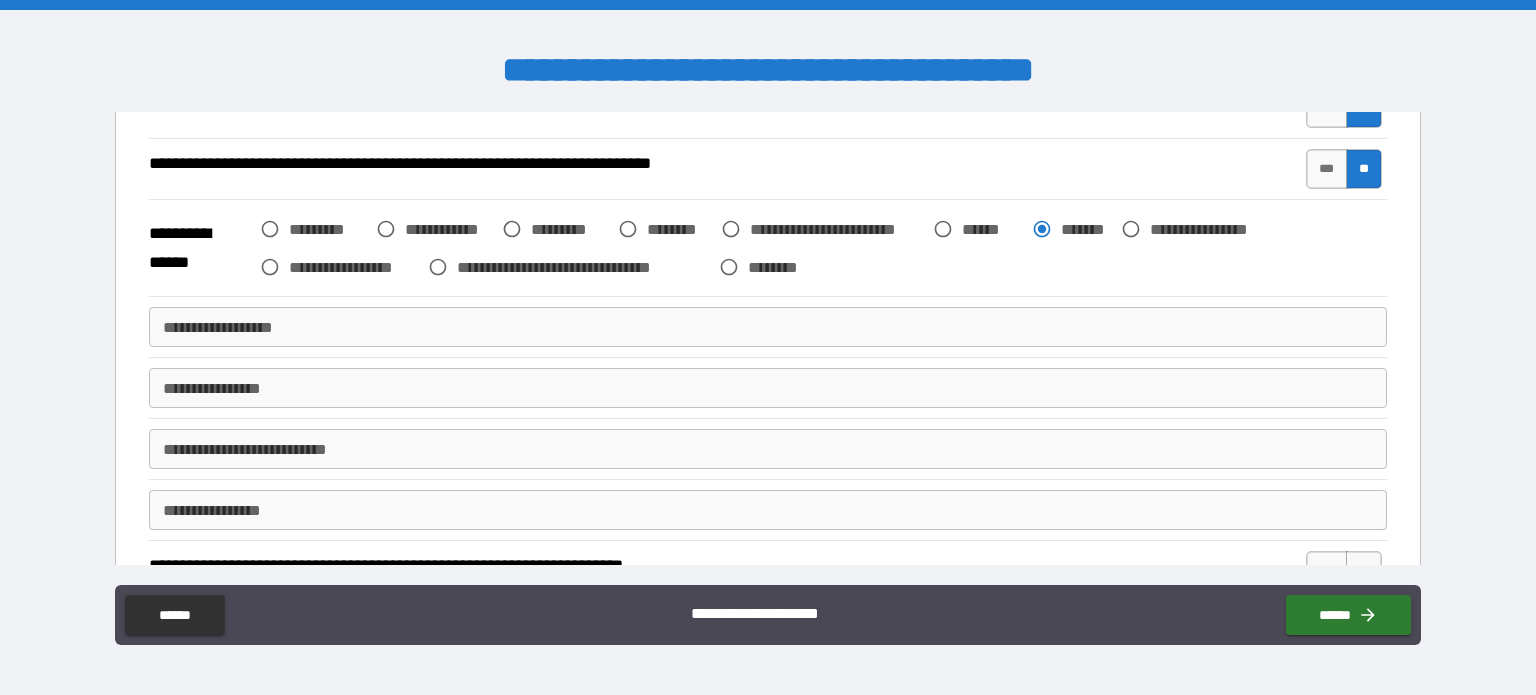 click on "**********" at bounding box center (768, 327) 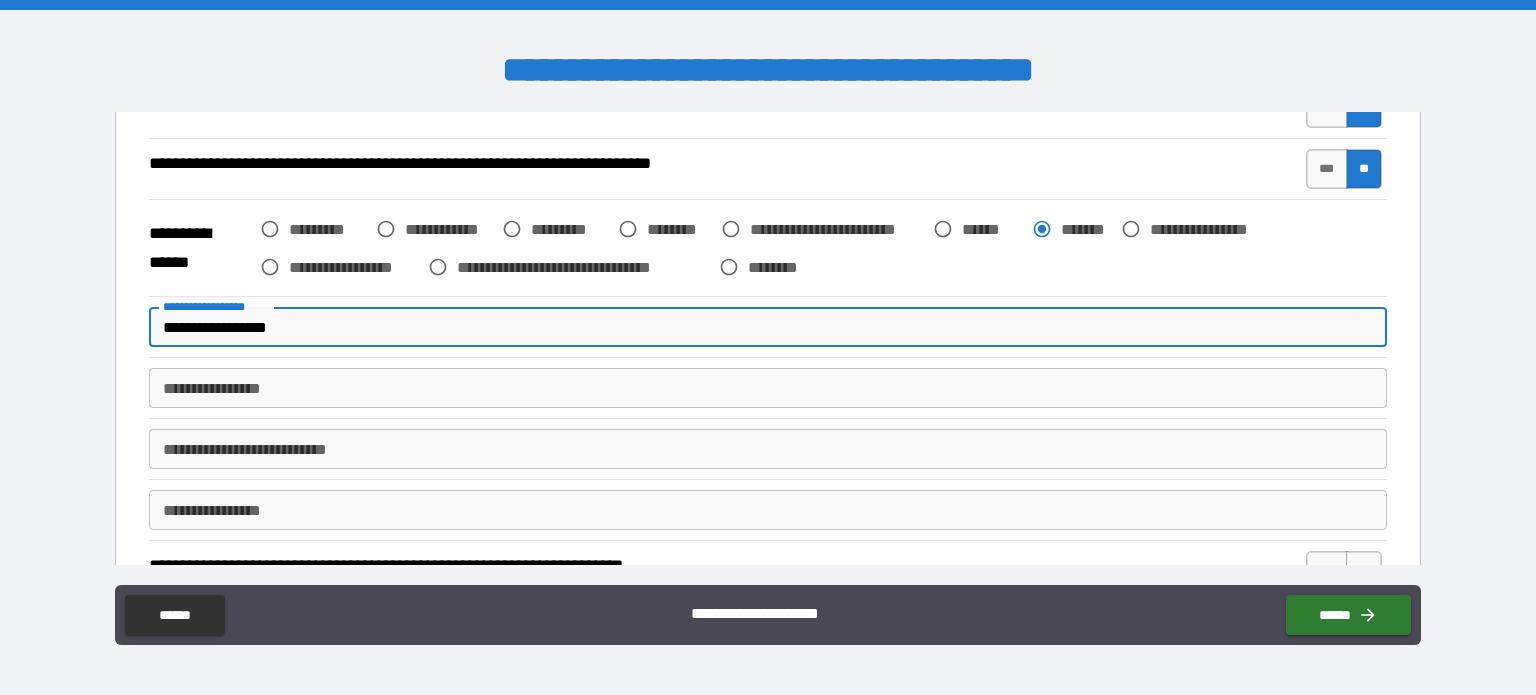type on "**********" 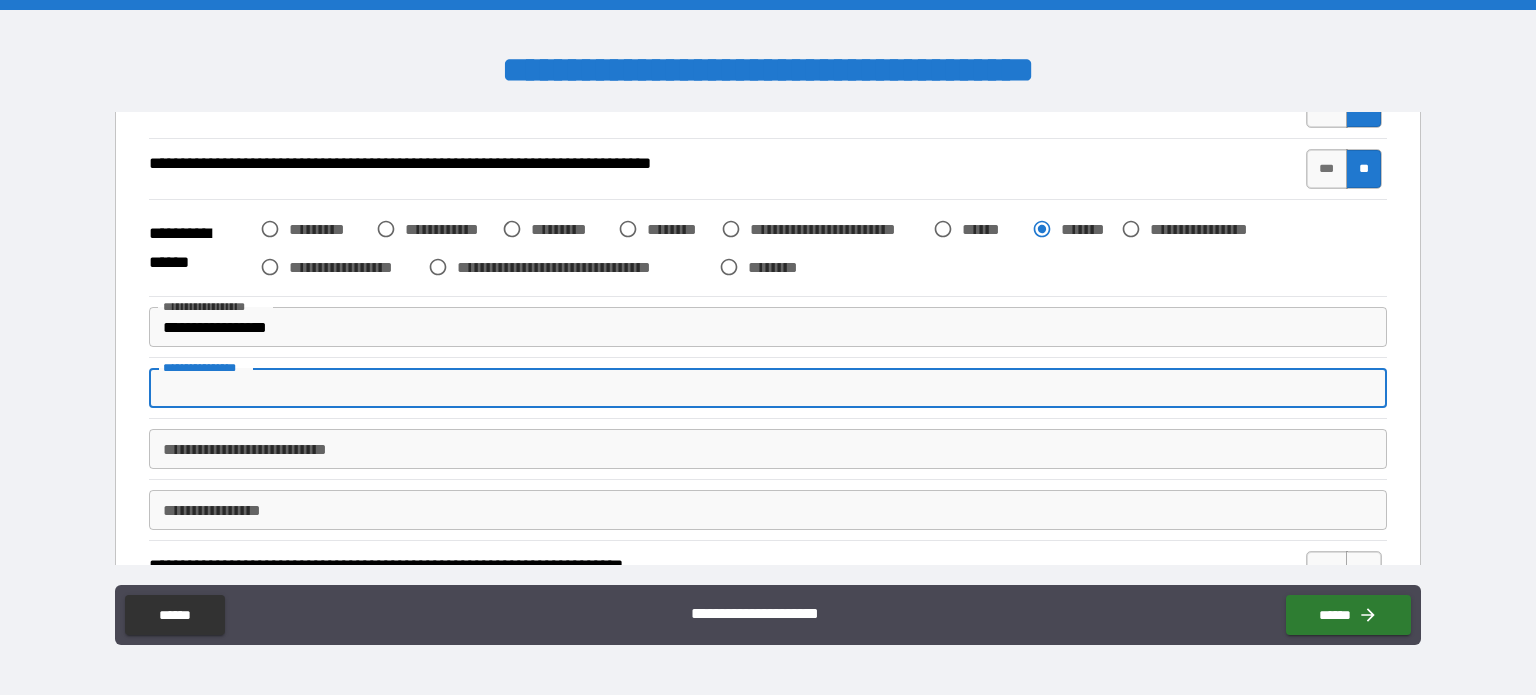 click on "**********" at bounding box center [768, 388] 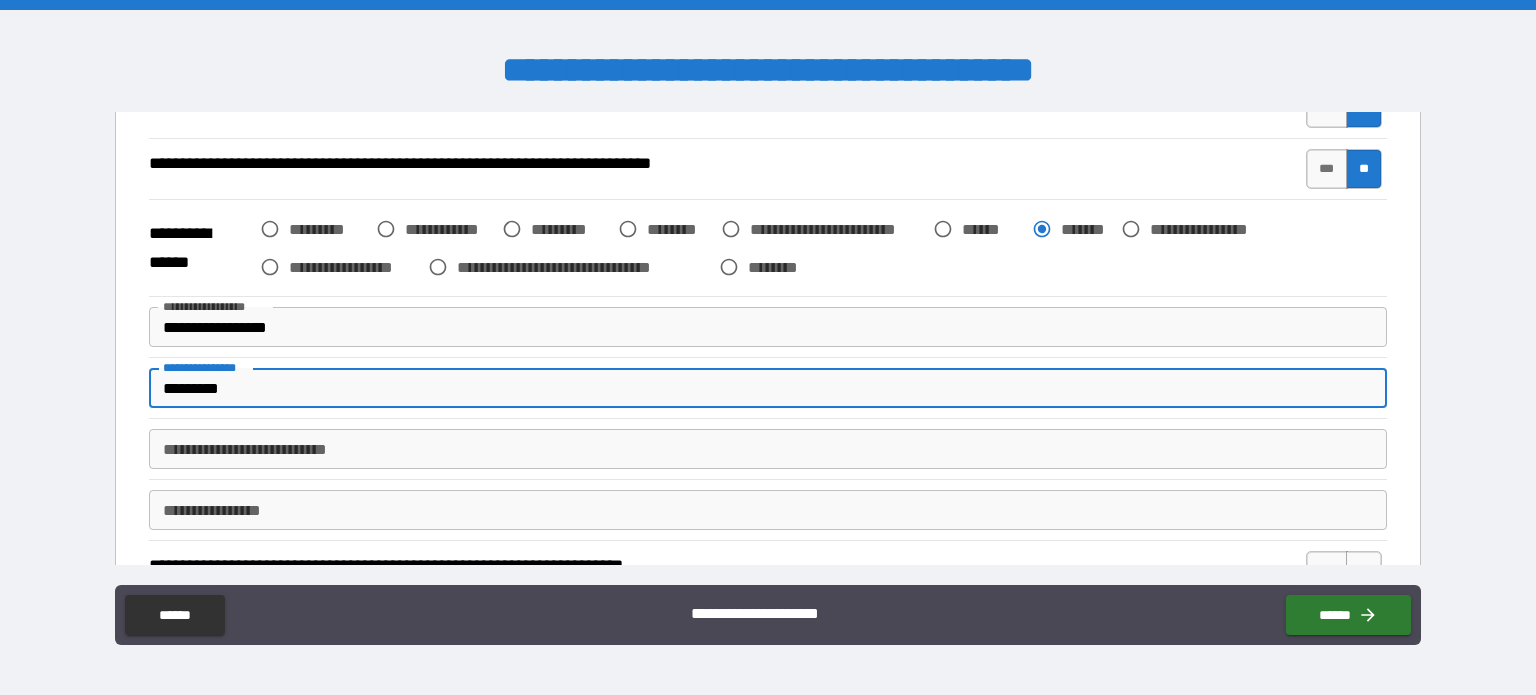 type on "*********" 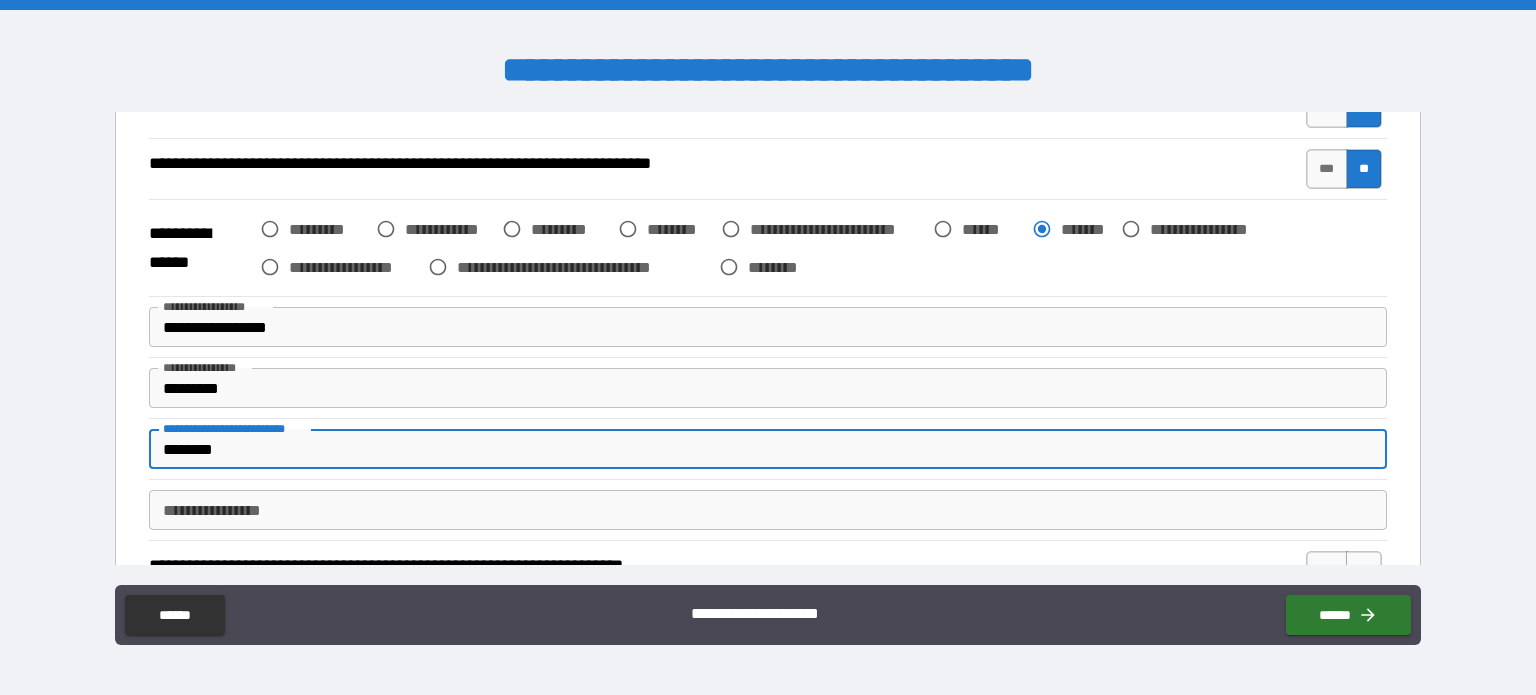 type on "********" 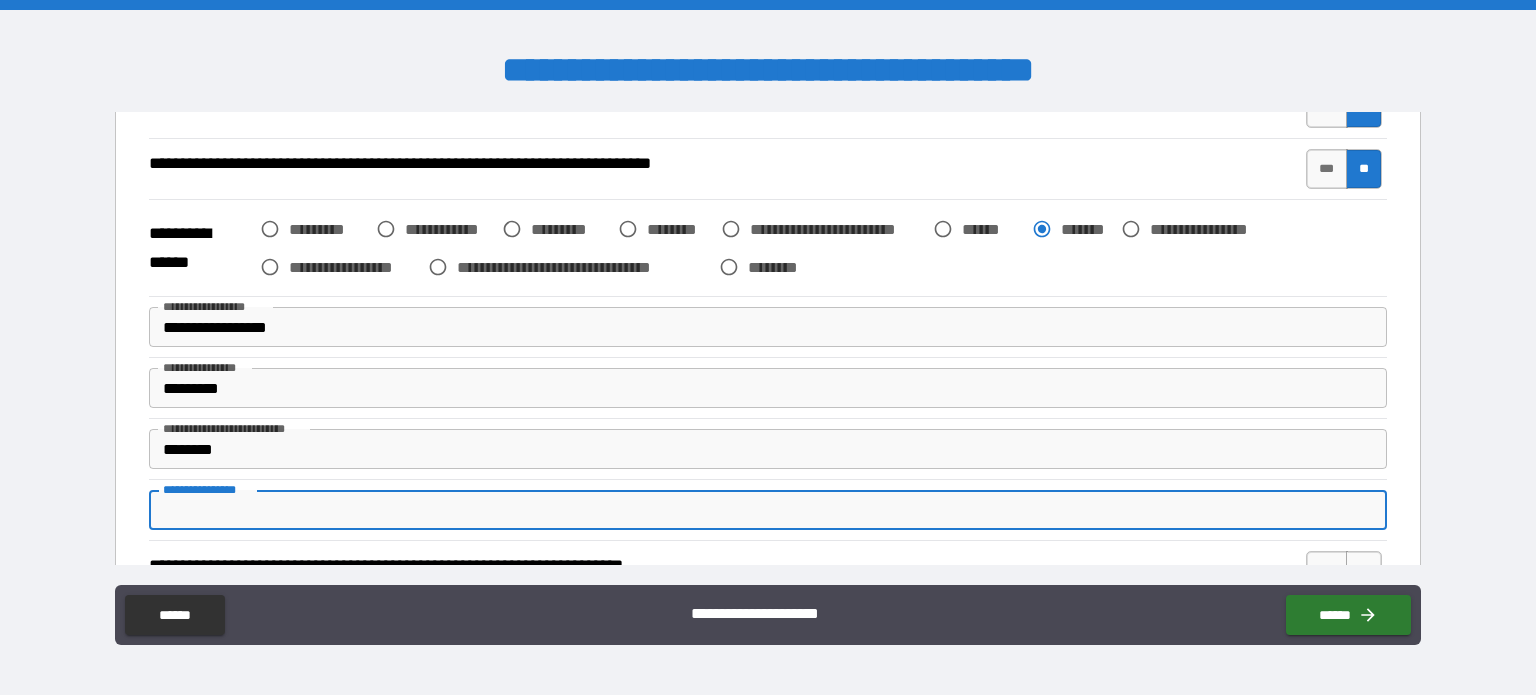click on "**********" at bounding box center (768, 510) 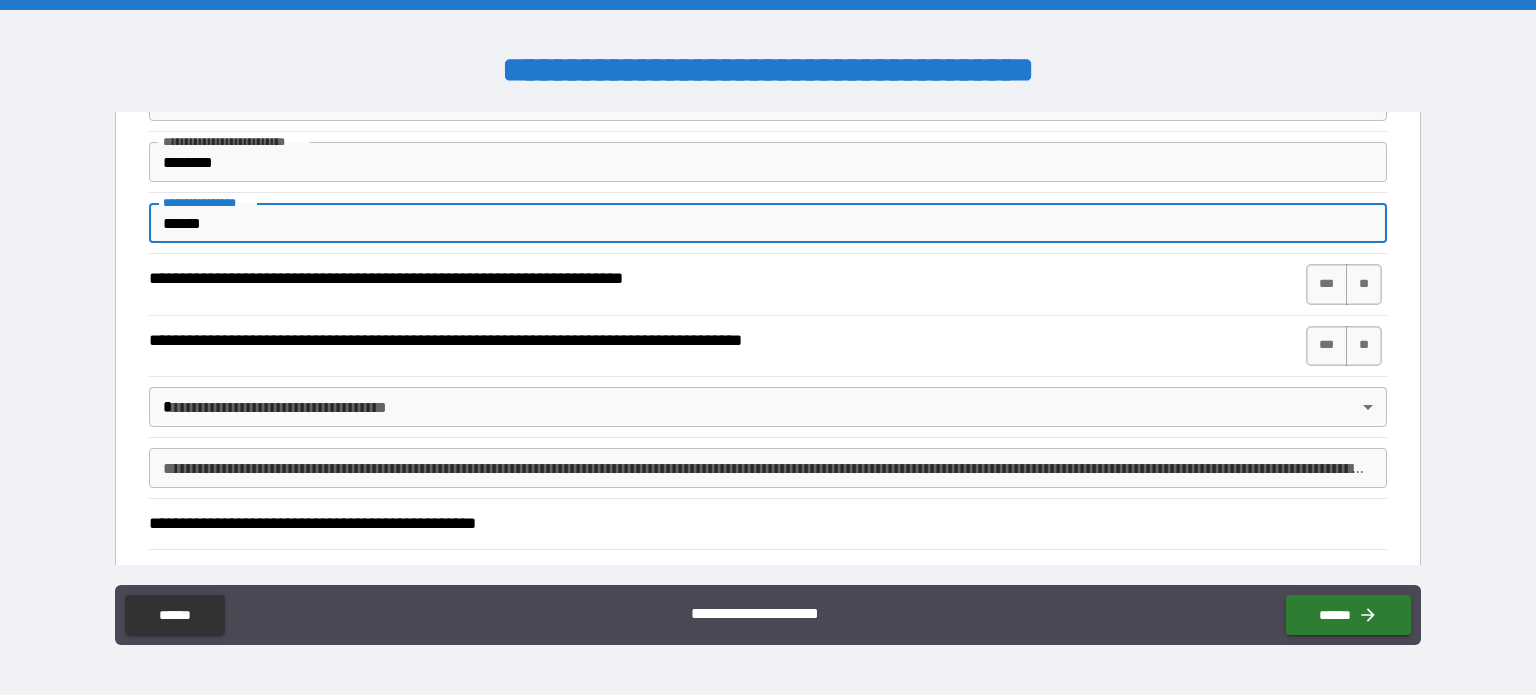 scroll, scrollTop: 700, scrollLeft: 0, axis: vertical 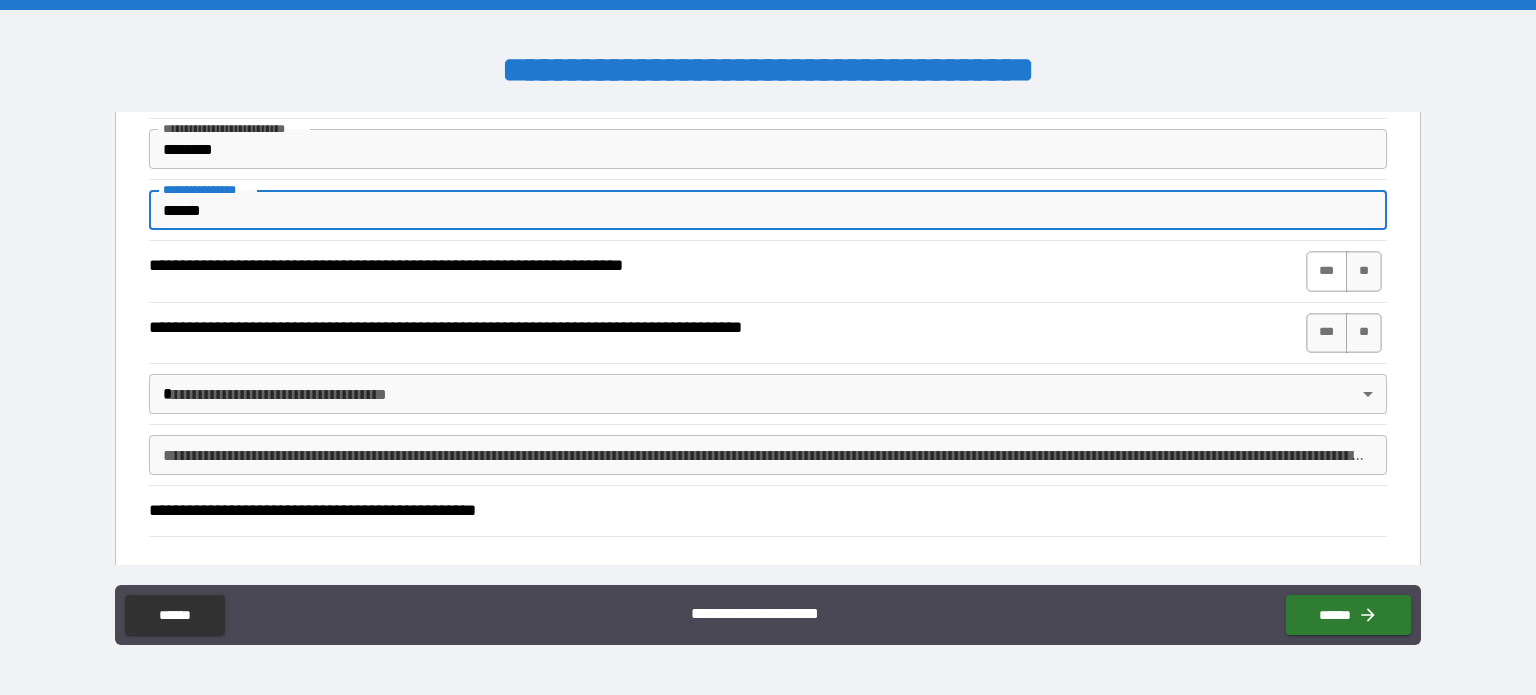 type on "******" 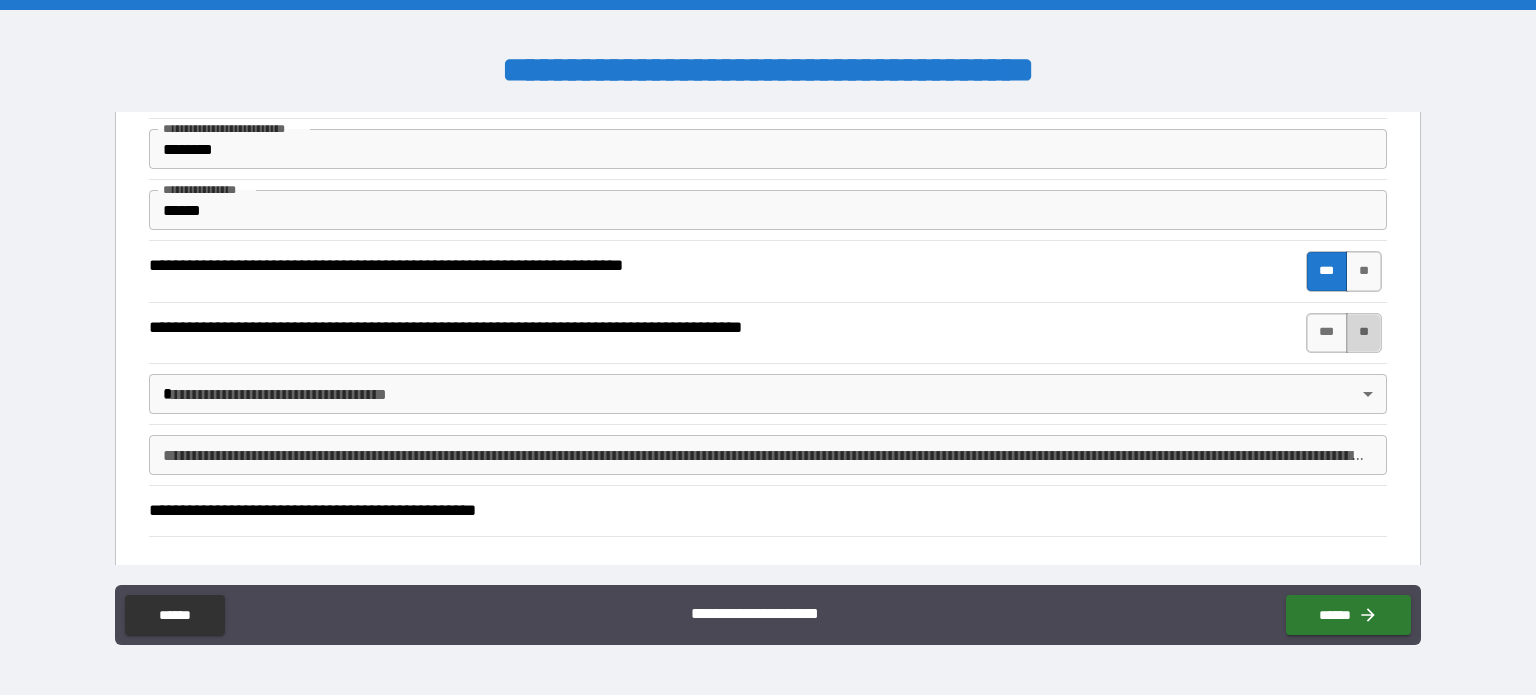 click on "**" at bounding box center (1364, 333) 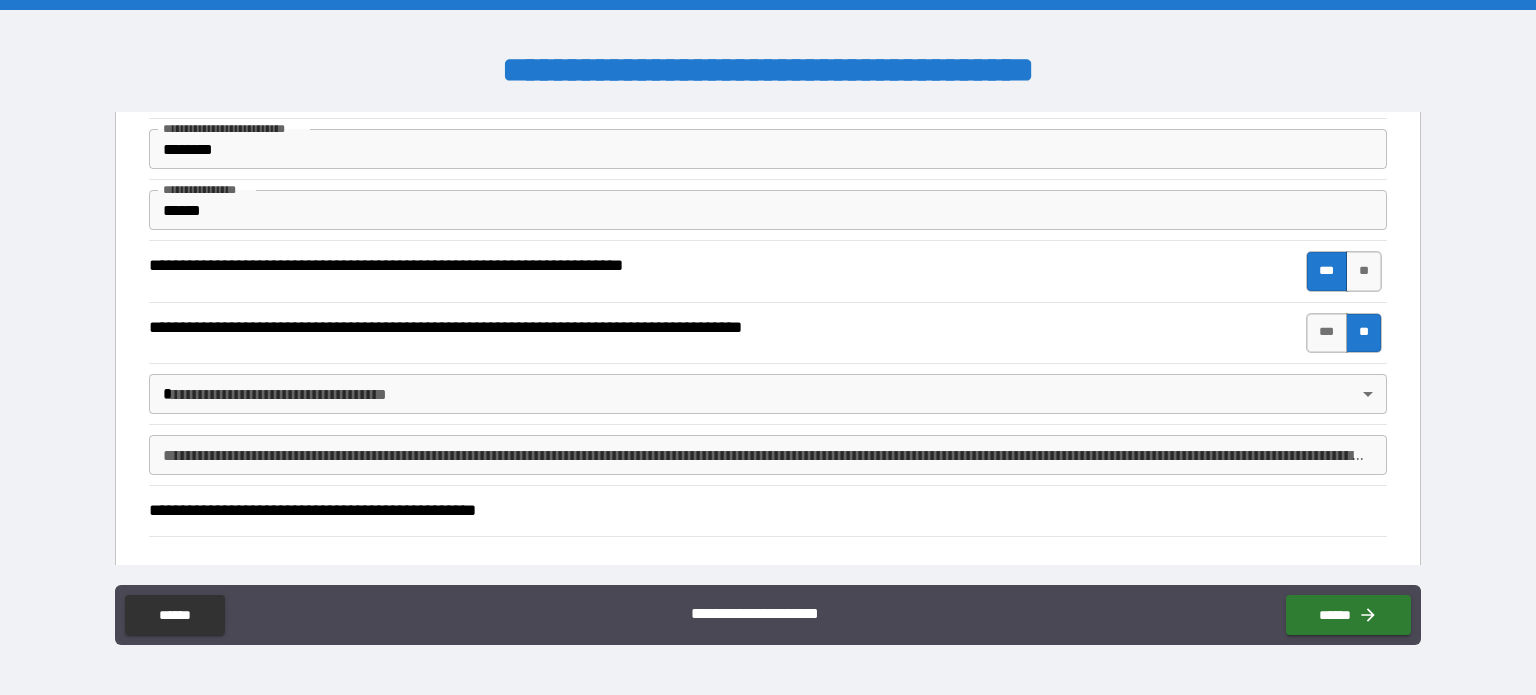 click on "**********" at bounding box center [768, 347] 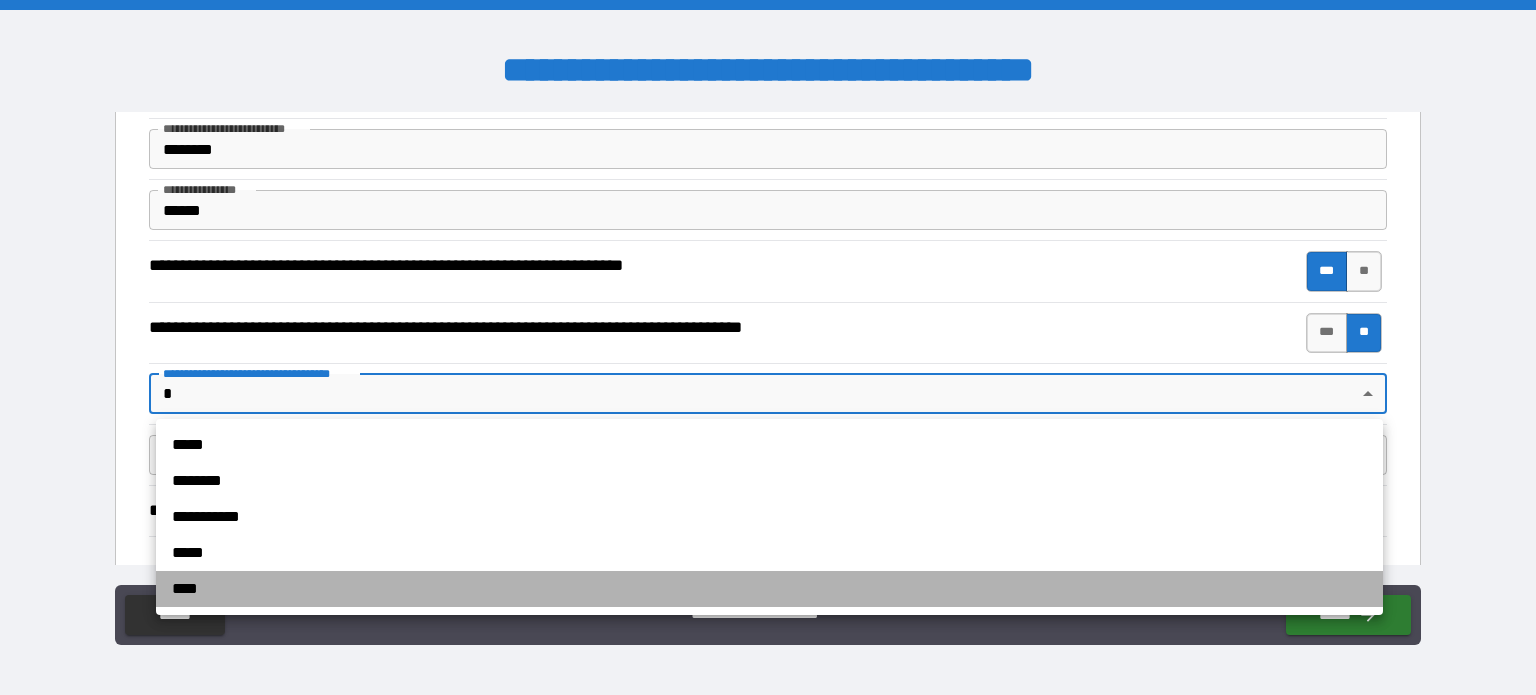 click on "****" at bounding box center (769, 589) 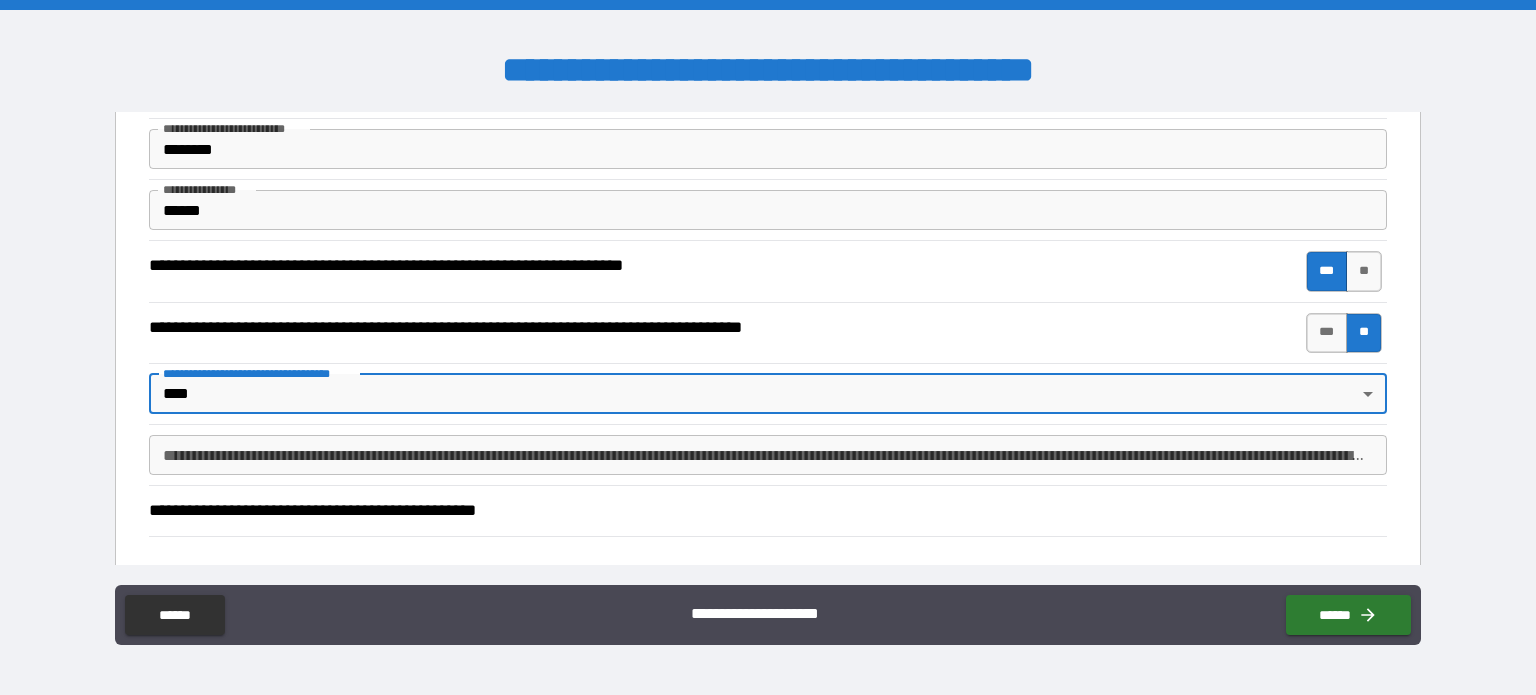 click on "**********" at bounding box center (768, 455) 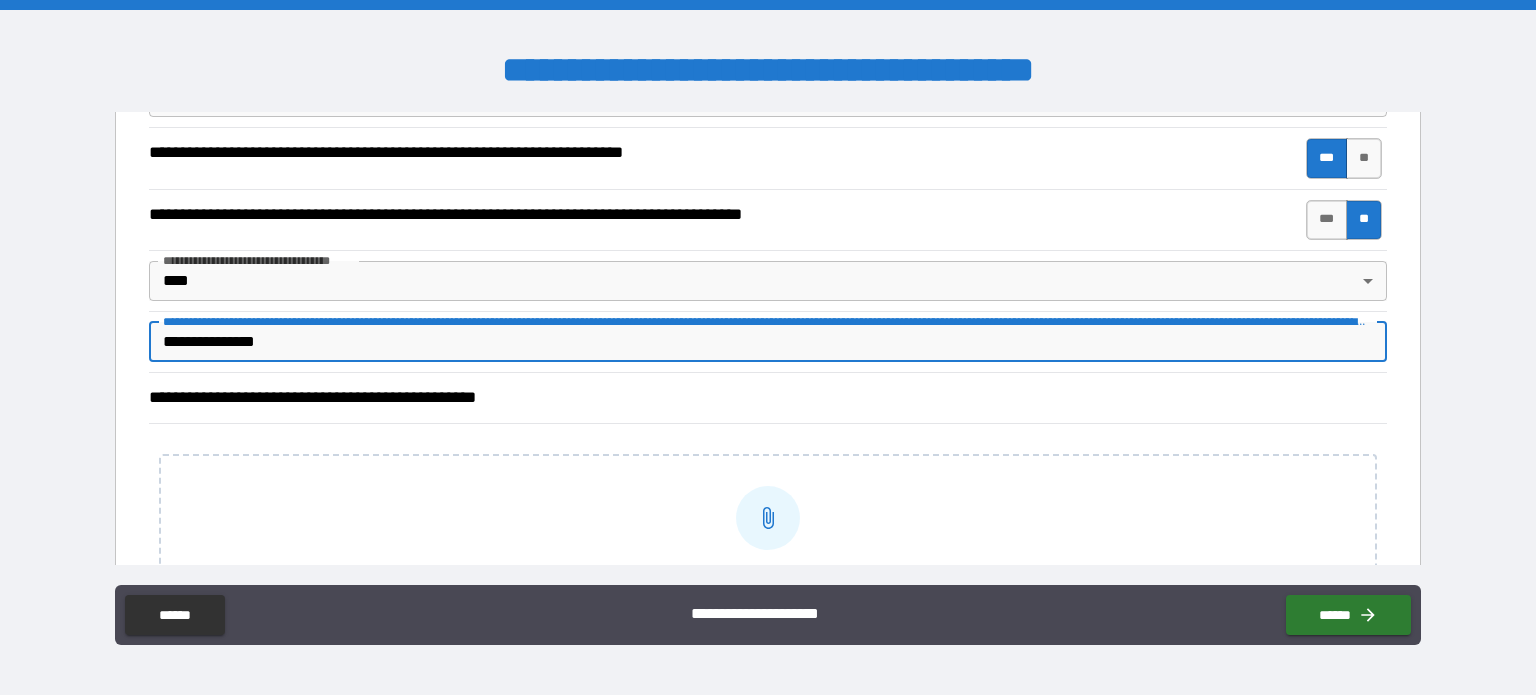 scroll, scrollTop: 900, scrollLeft: 0, axis: vertical 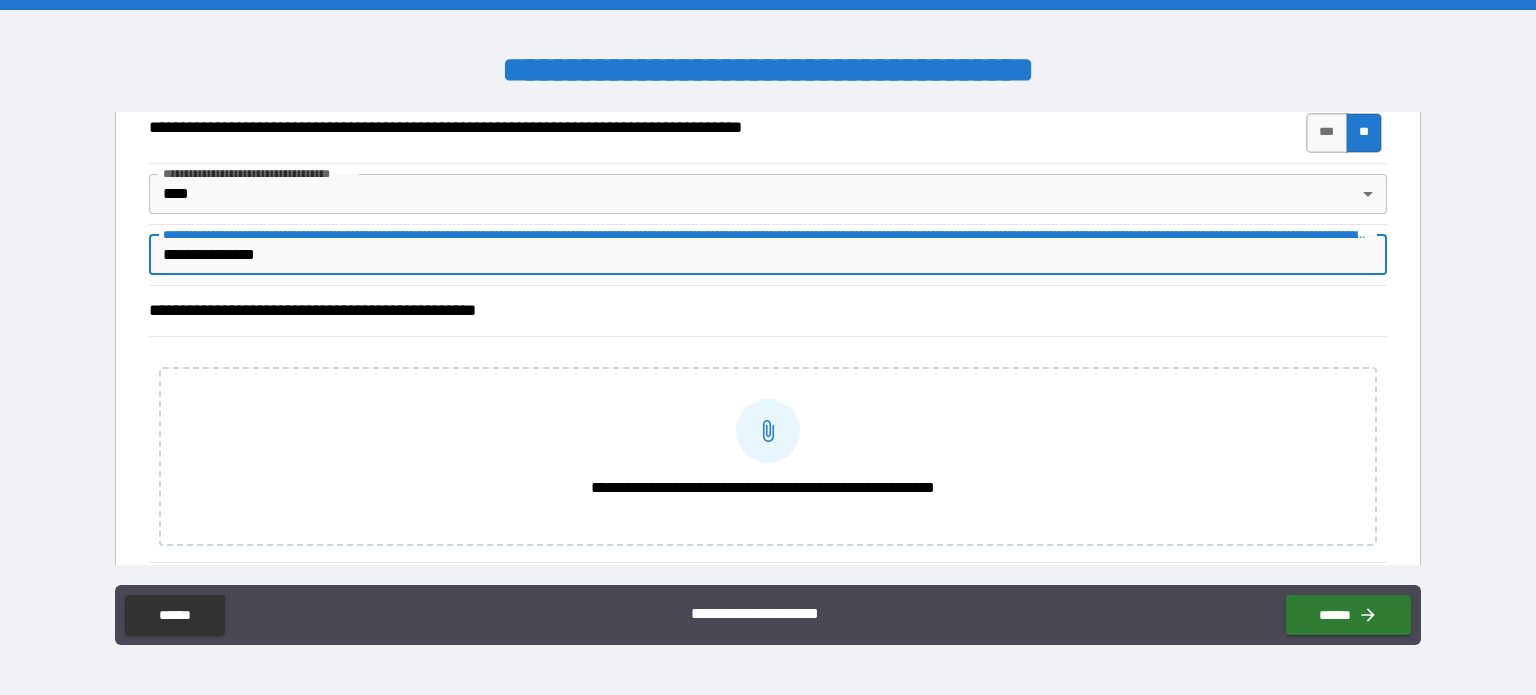 type on "**********" 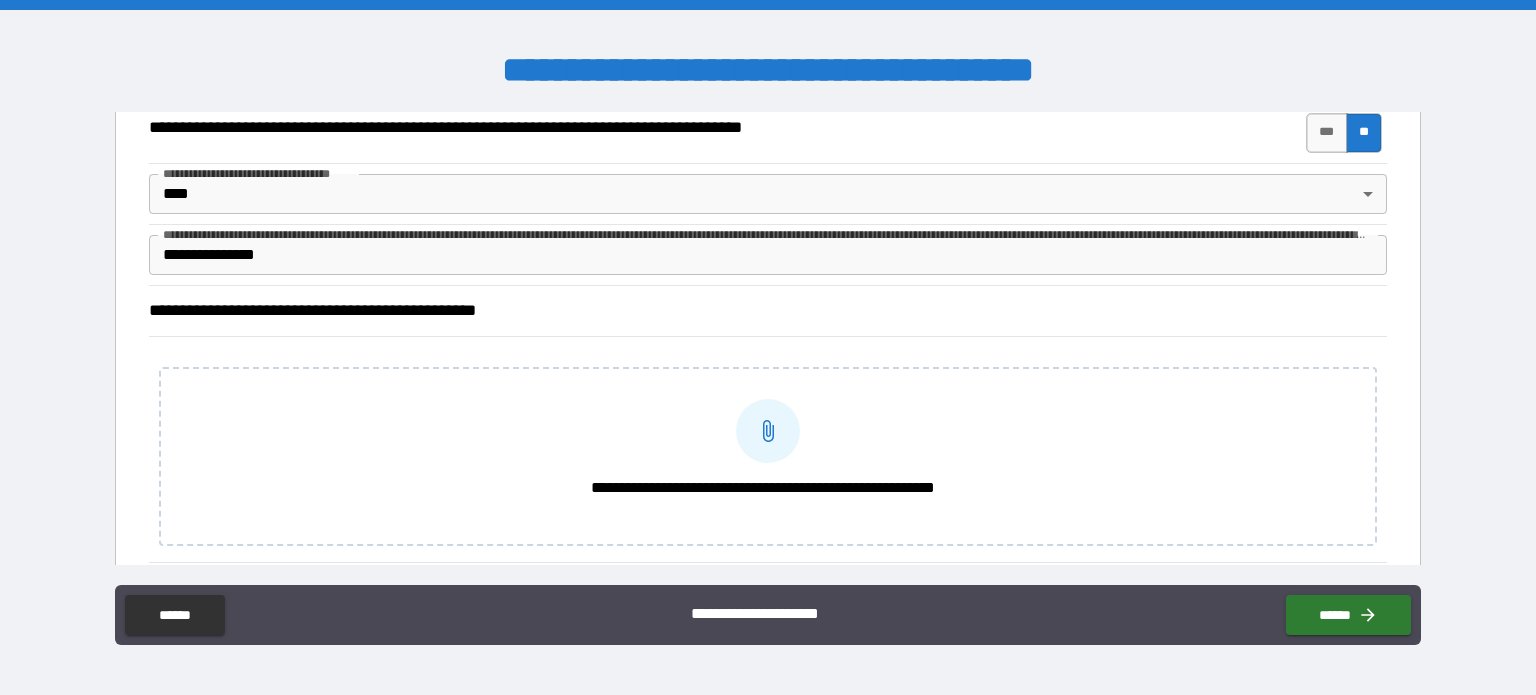 click at bounding box center [768, 431] 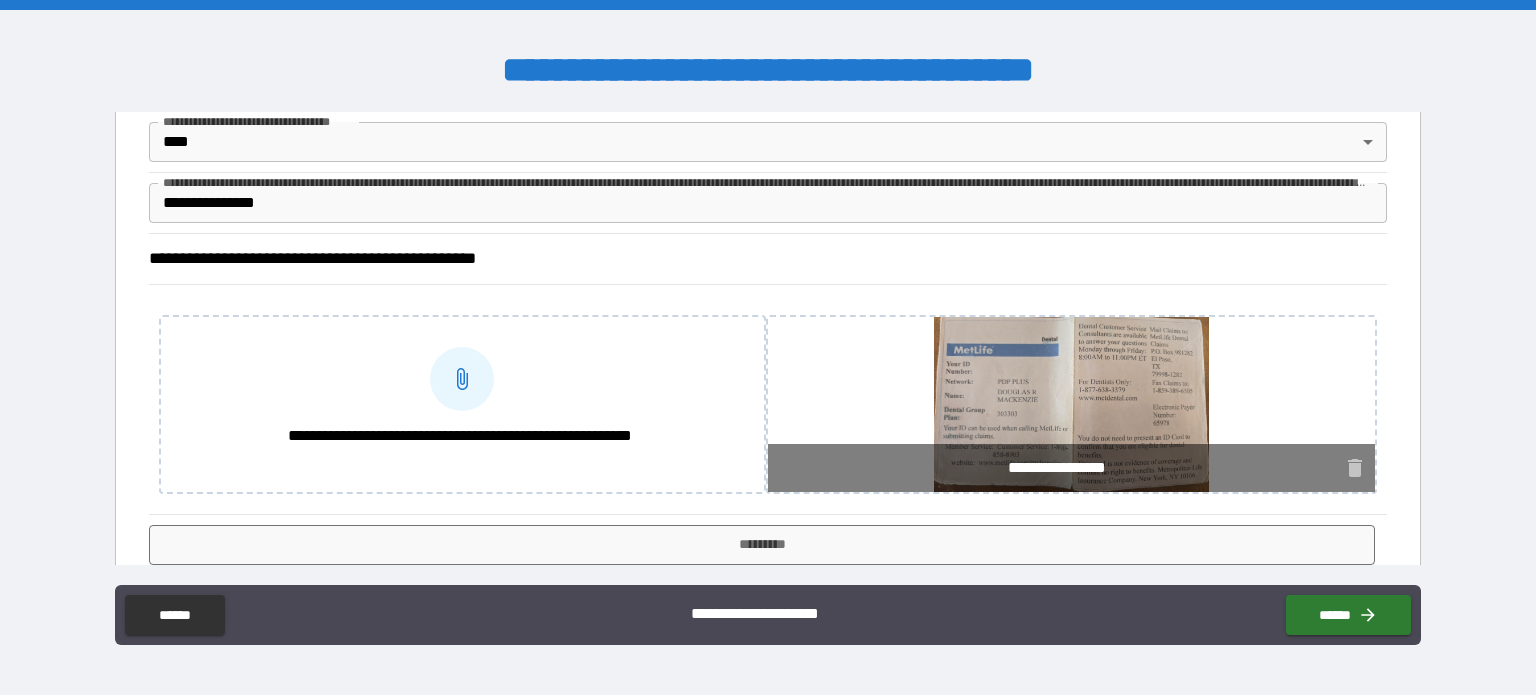 scroll, scrollTop: 977, scrollLeft: 0, axis: vertical 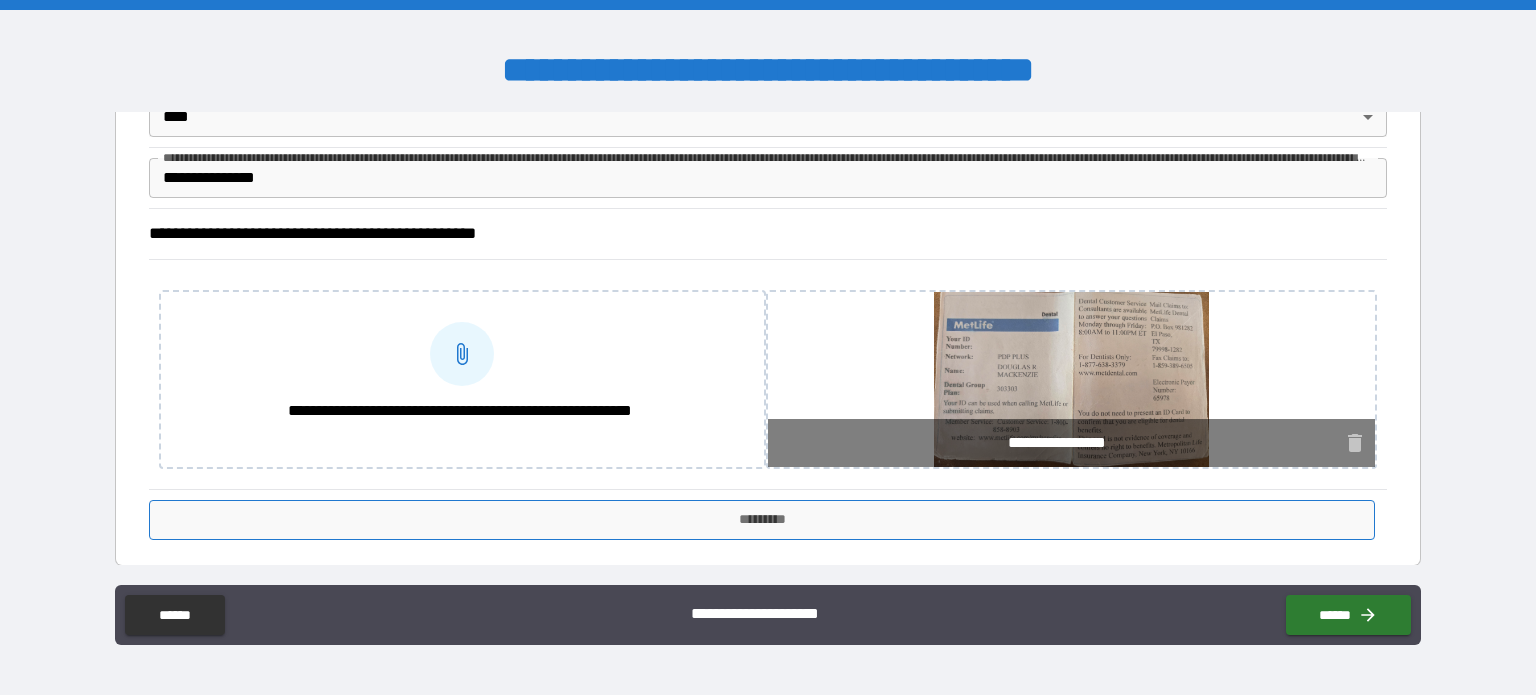 click on "*********" at bounding box center (762, 520) 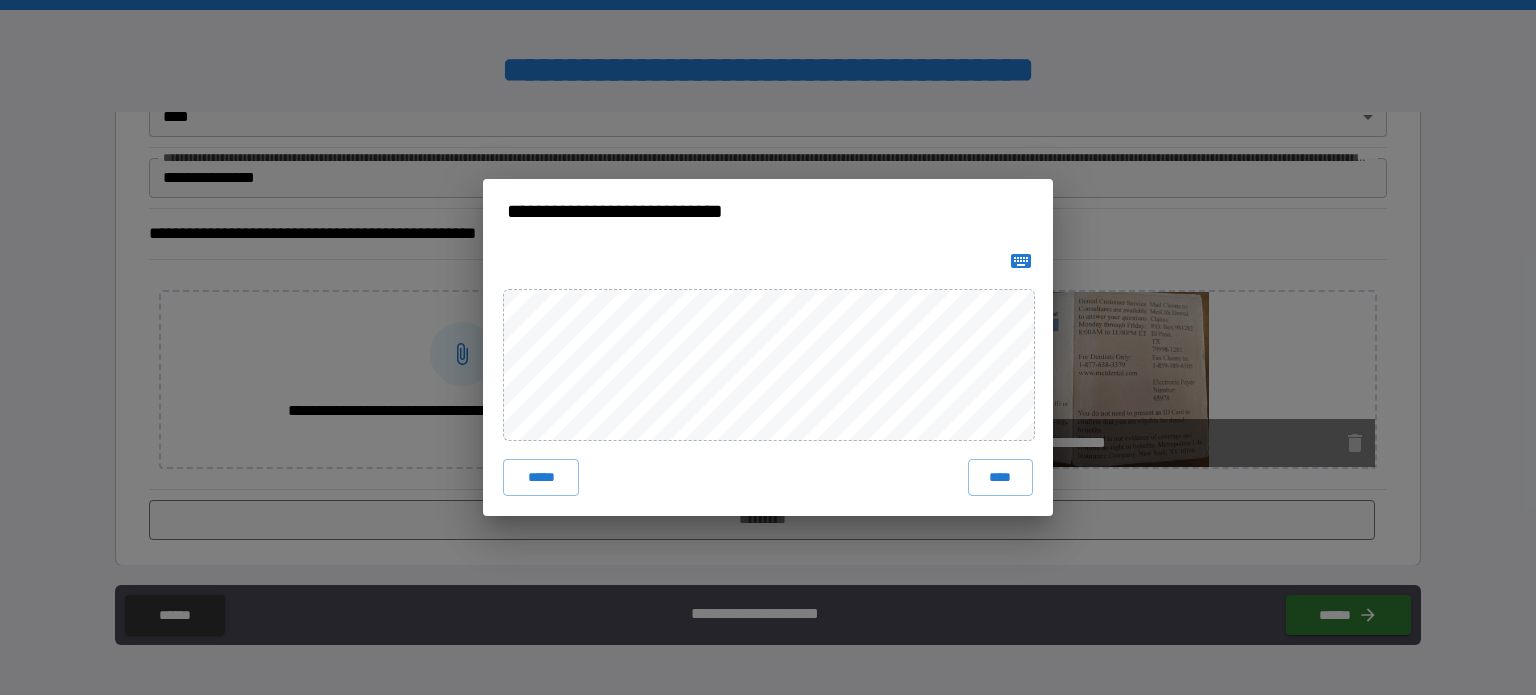 click on "**********" at bounding box center [768, 347] 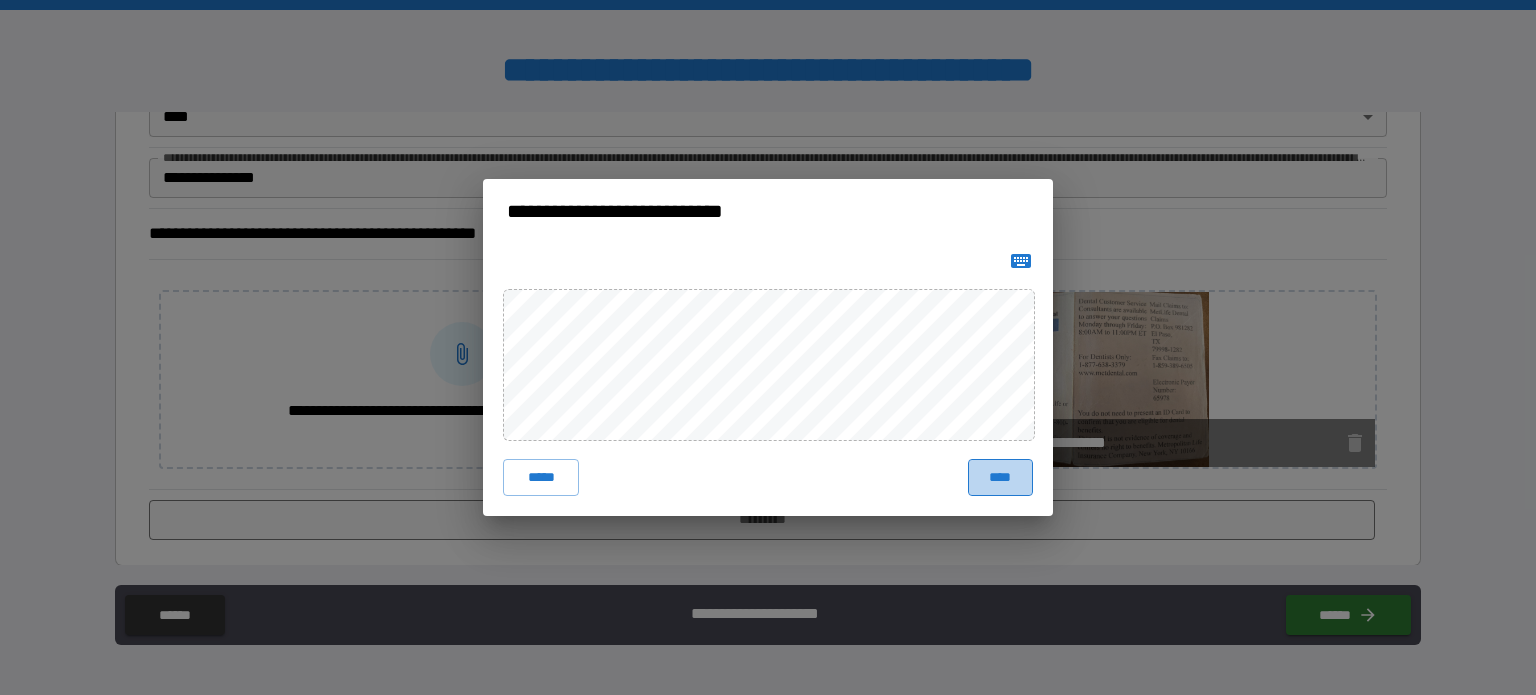 click on "****" at bounding box center (1000, 477) 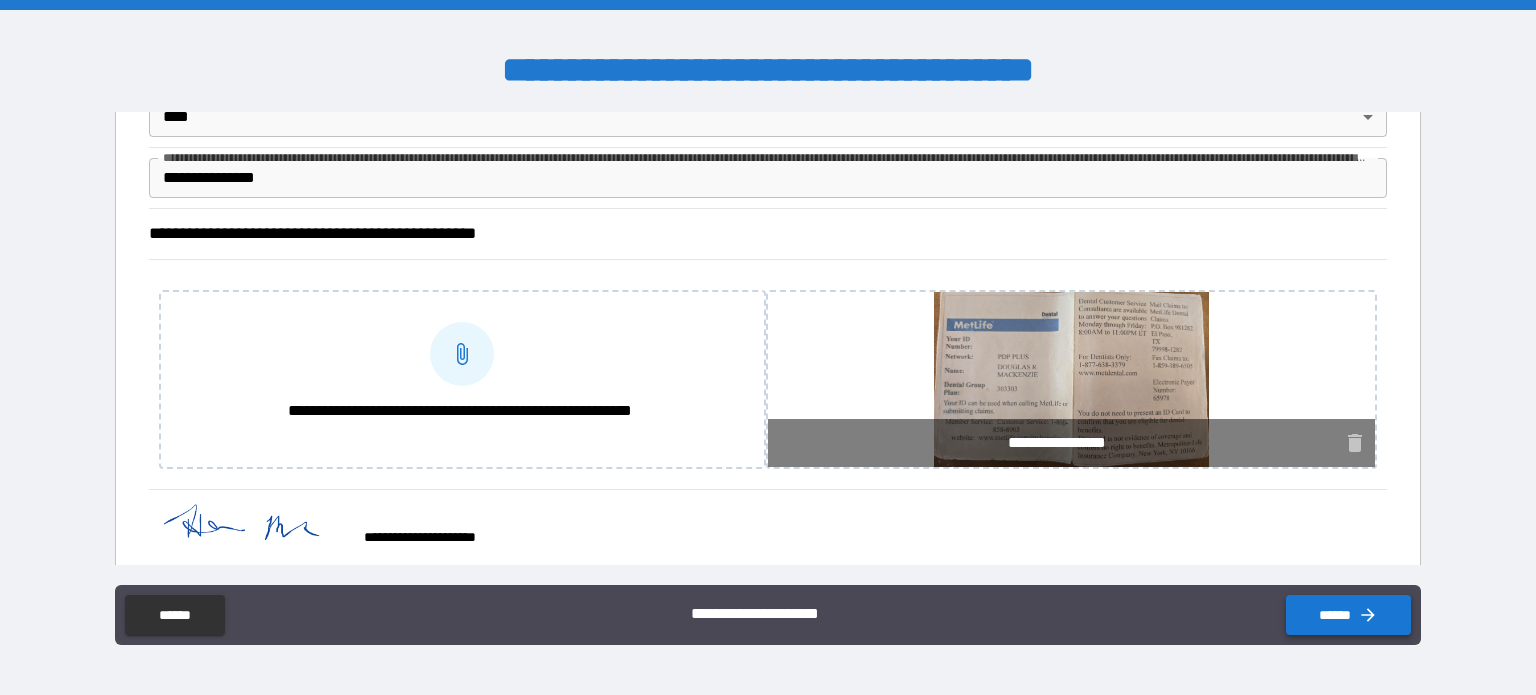 click on "******" at bounding box center [1348, 615] 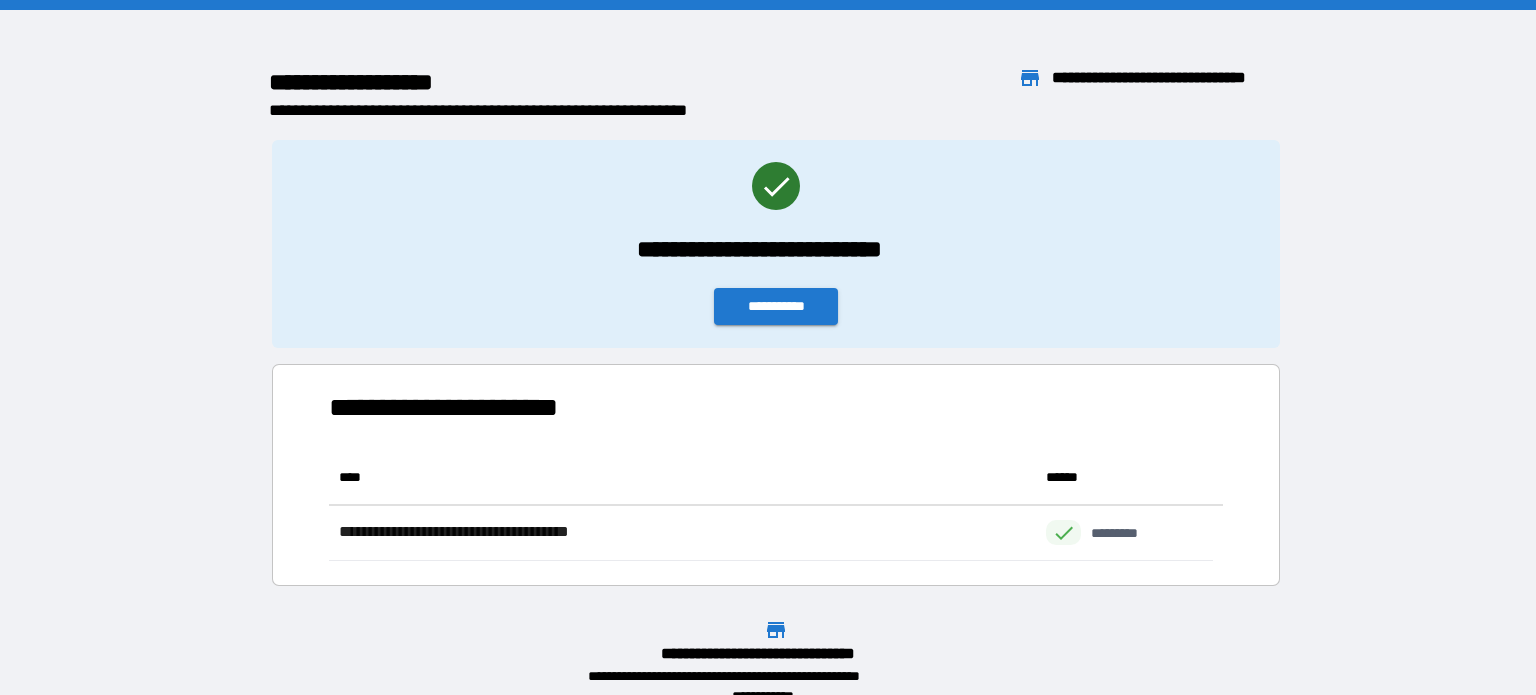 scroll, scrollTop: 16, scrollLeft: 16, axis: both 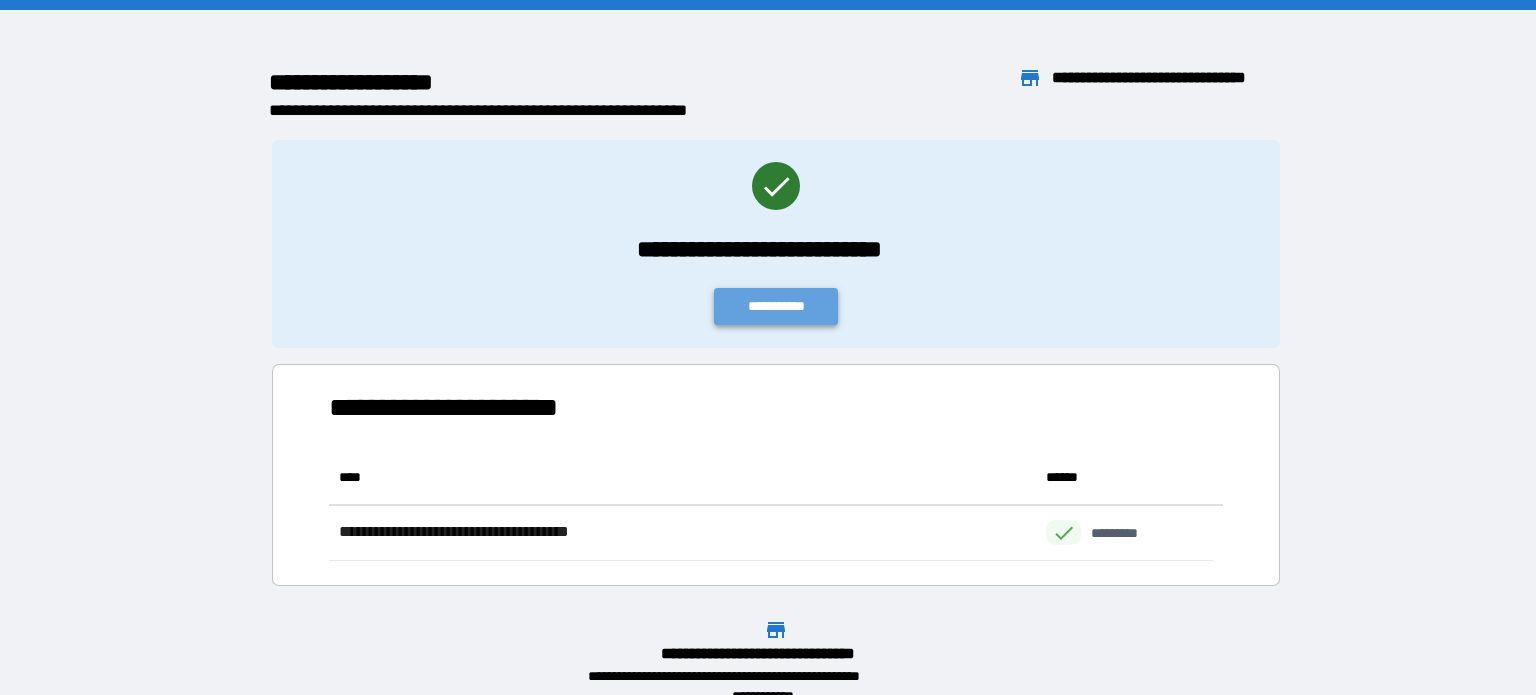 click on "**********" at bounding box center [776, 306] 